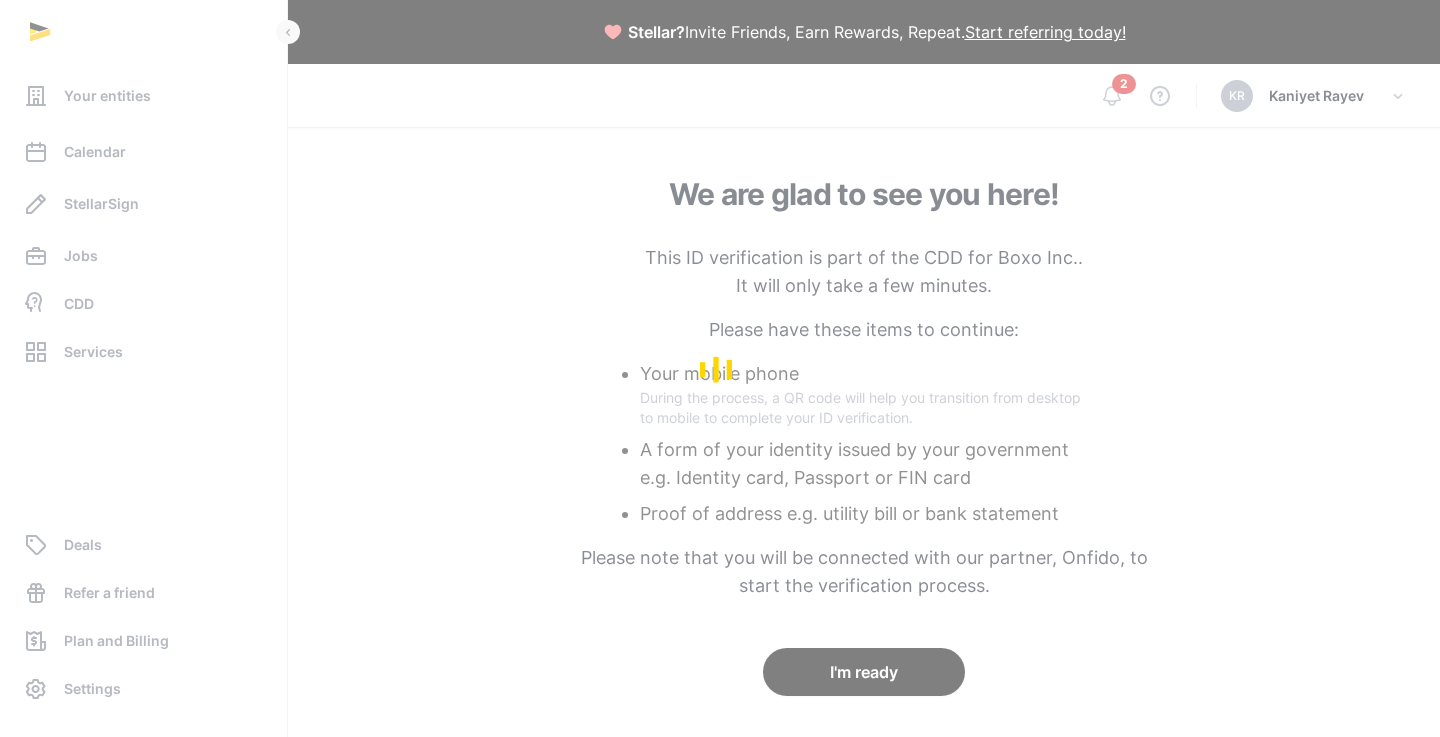 scroll, scrollTop: 0, scrollLeft: 0, axis: both 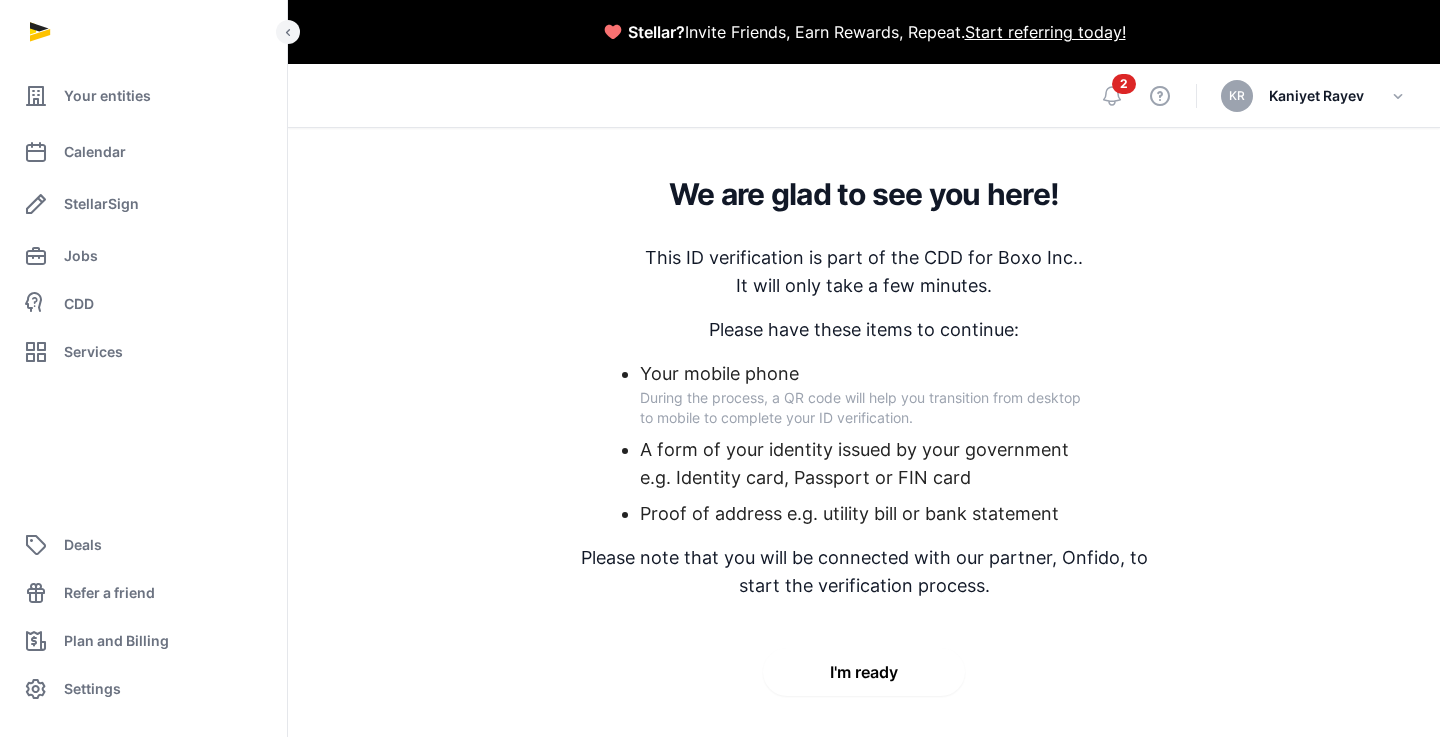 click on "I'm ready" at bounding box center [864, 672] 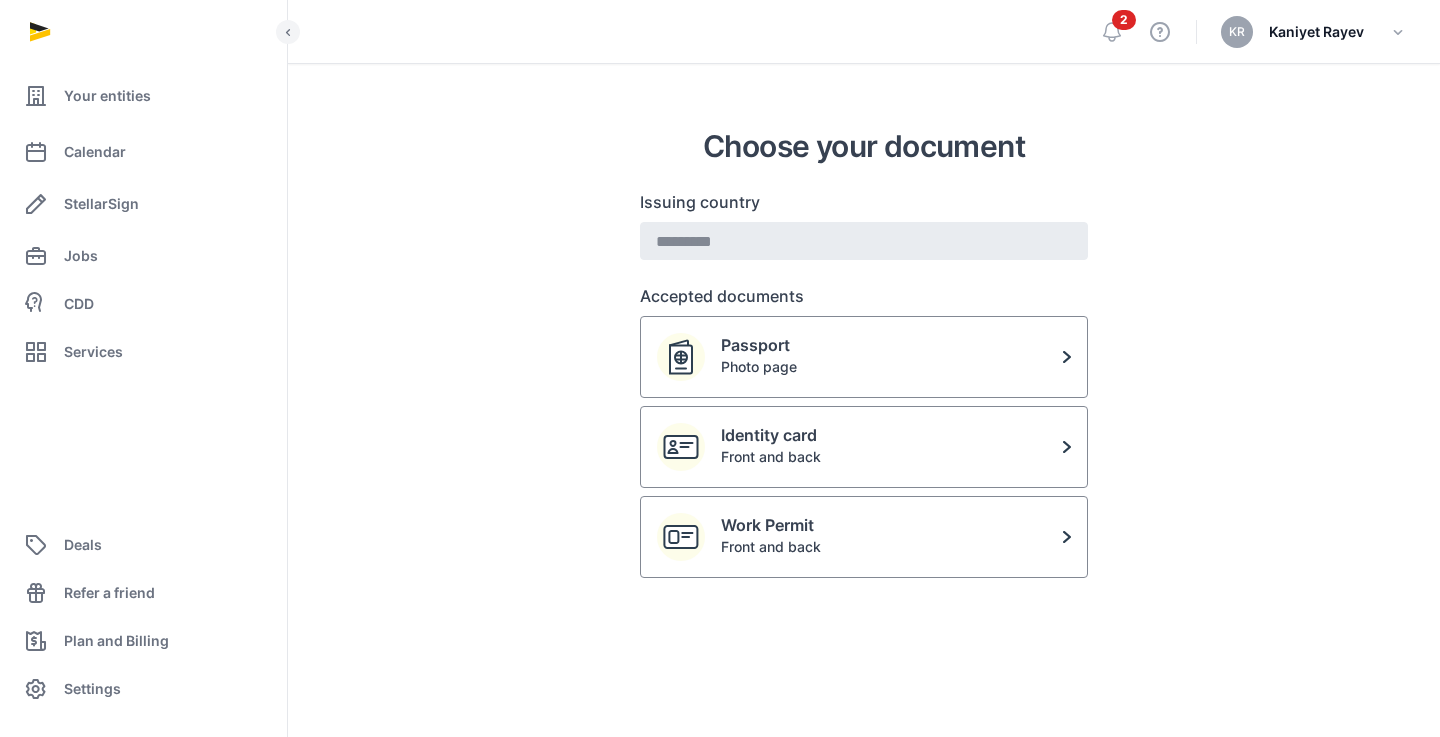 scroll, scrollTop: 123, scrollLeft: 0, axis: vertical 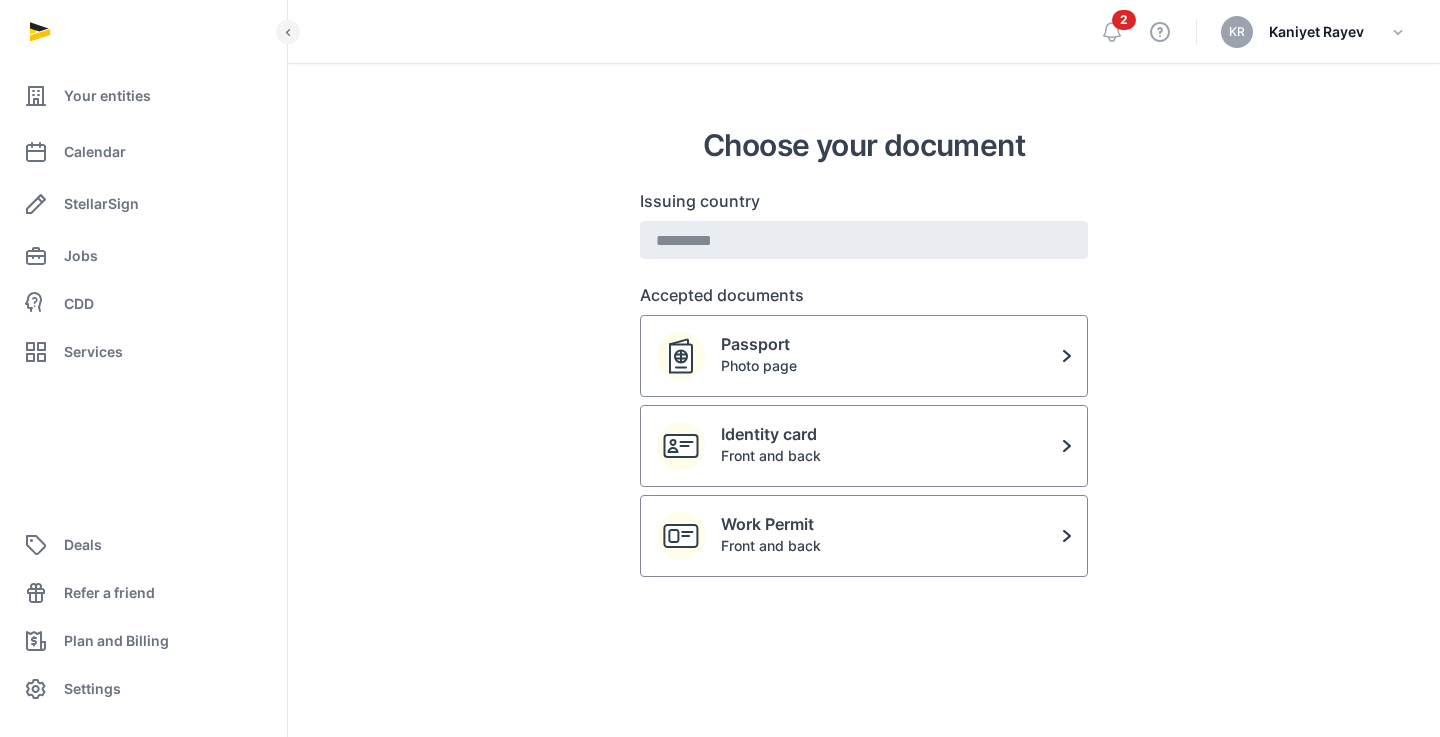 click on "back Choose your document Issuing country ********* Accepted documents Passport Photo page Identity card Front and back Work Permit Front and back" at bounding box center [864, 445] 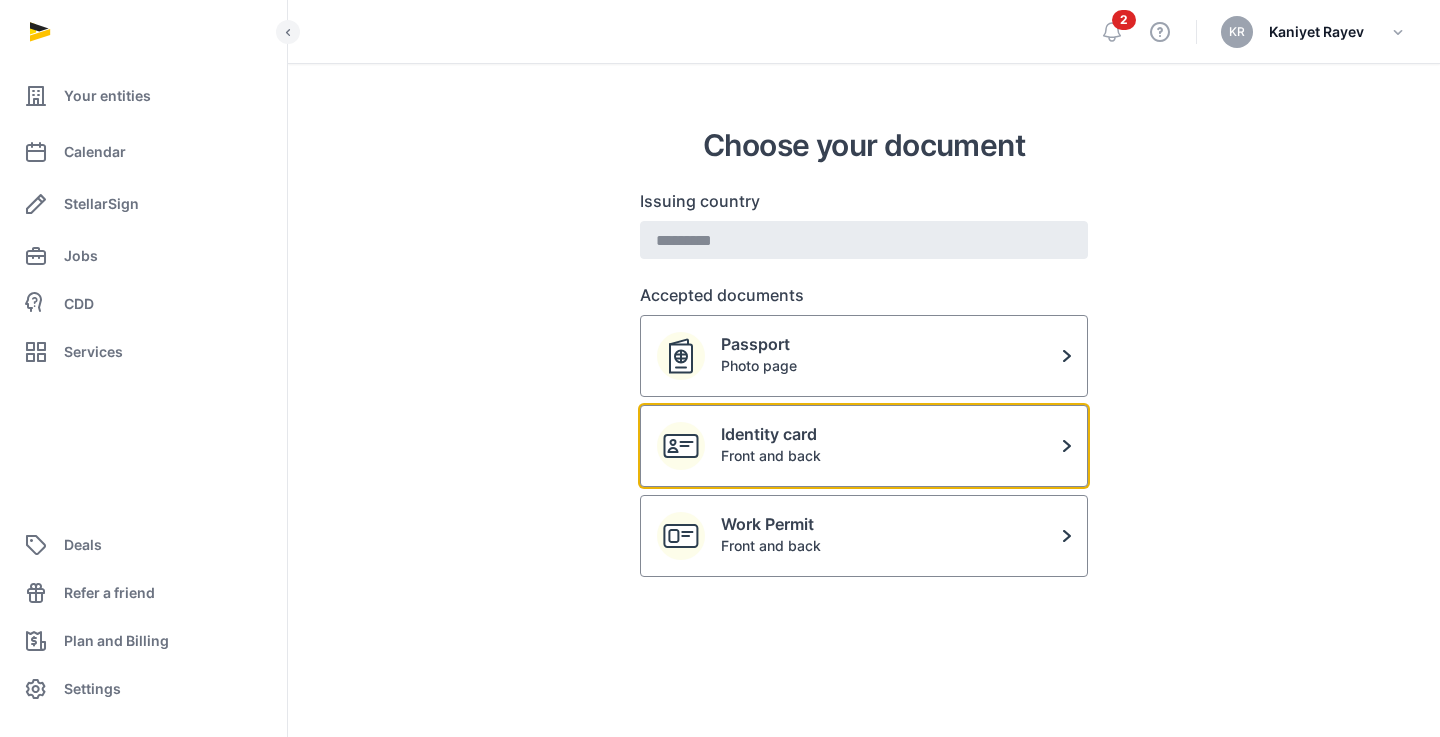 click on "Identity card Front and back" at bounding box center (864, 446) 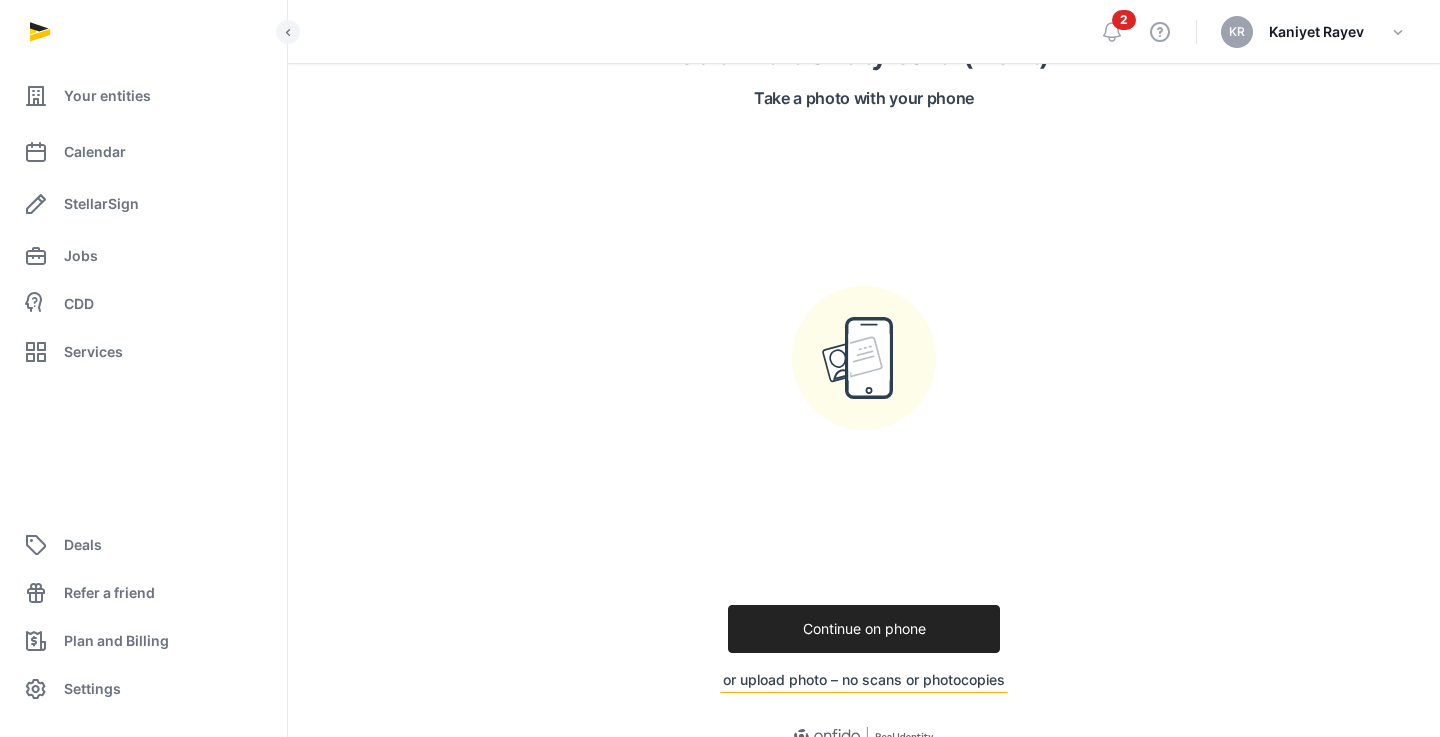 scroll, scrollTop: 251, scrollLeft: 0, axis: vertical 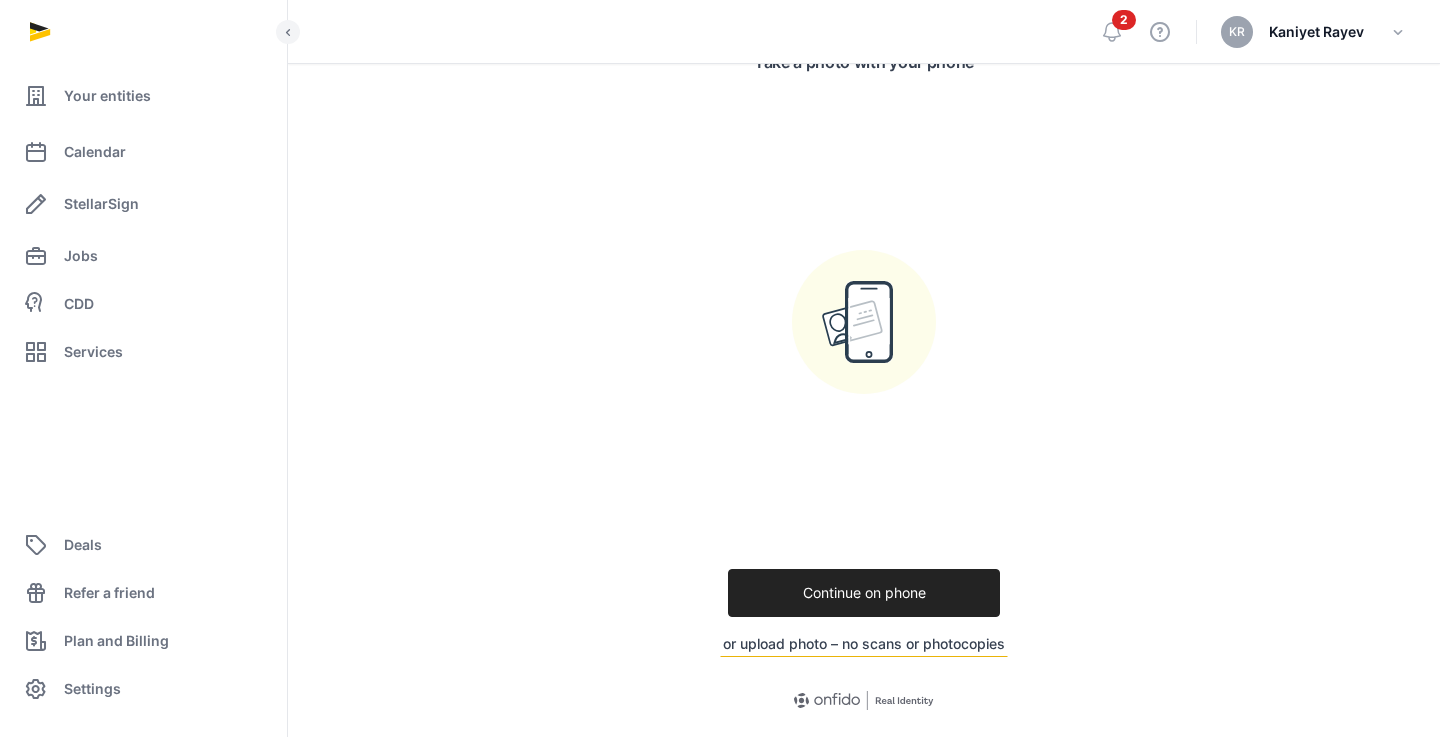 click on "Continue on phone" at bounding box center (864, 593) 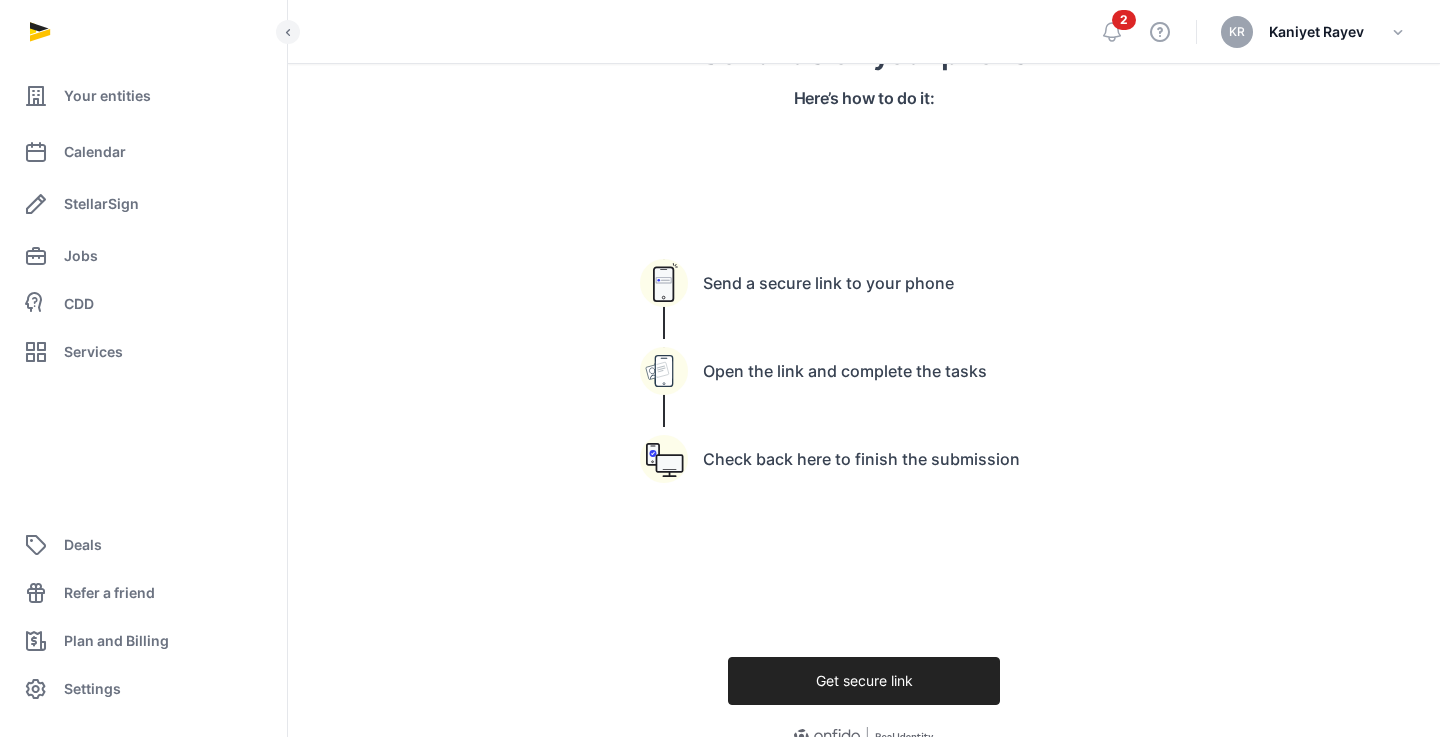 scroll, scrollTop: 227, scrollLeft: 0, axis: vertical 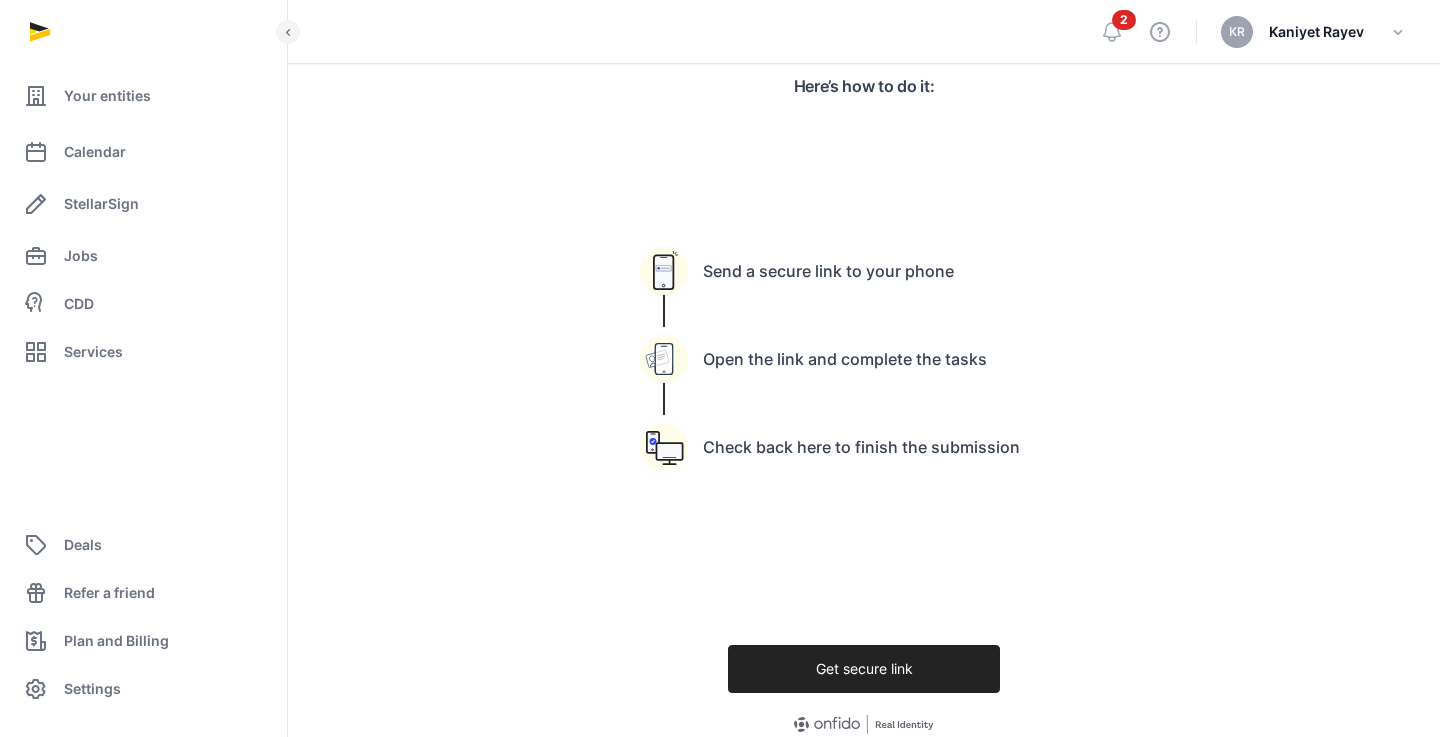 click on "Get secure link" at bounding box center [864, 669] 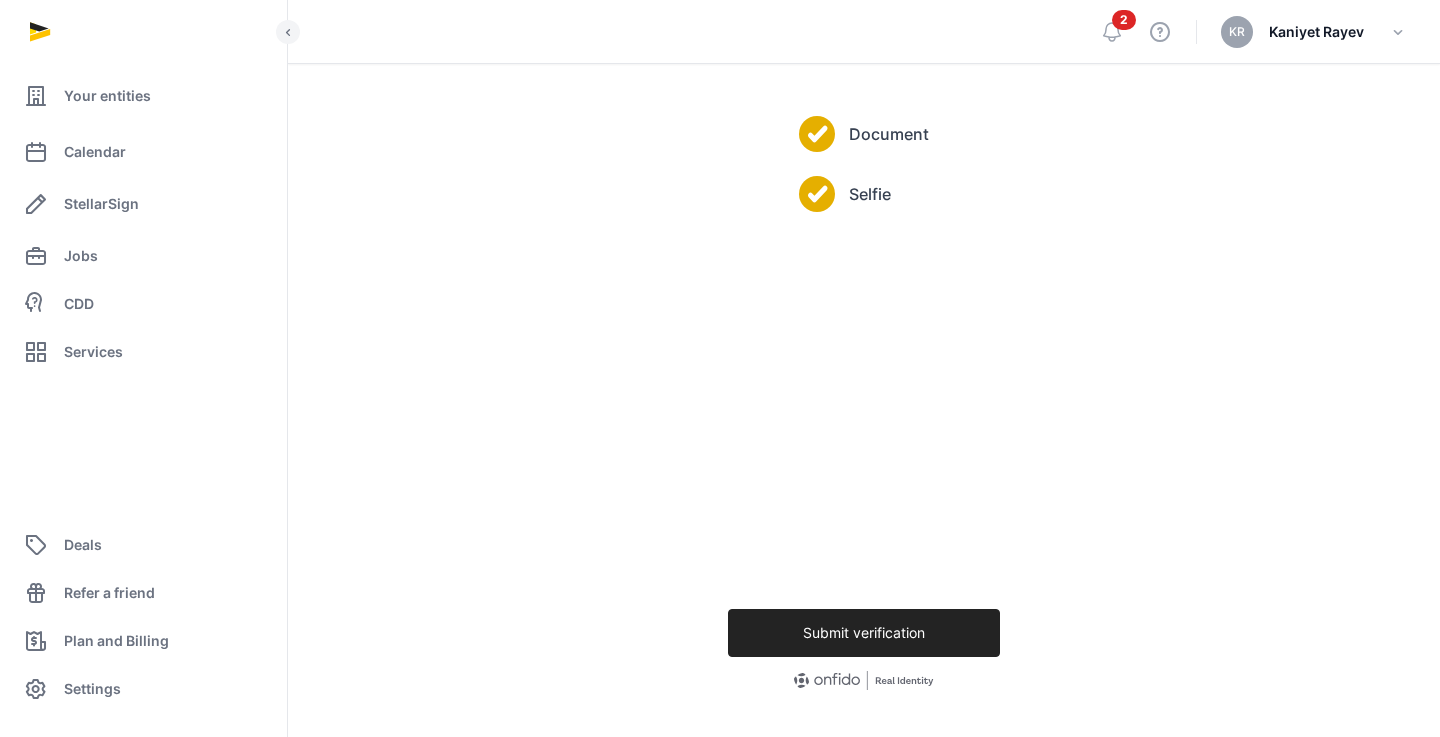 scroll, scrollTop: 271, scrollLeft: 0, axis: vertical 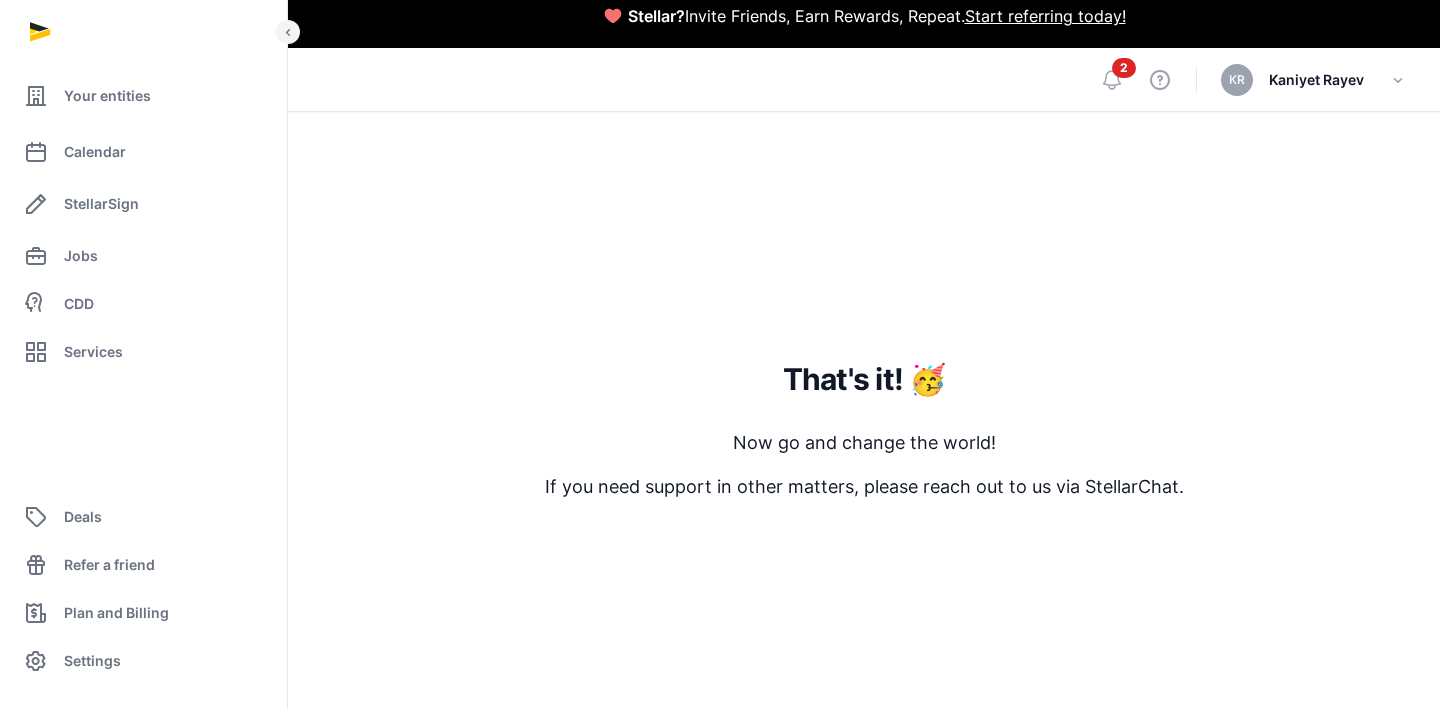 click on "2 View help KR Kaniyet Rayev" at bounding box center [1254, 79] 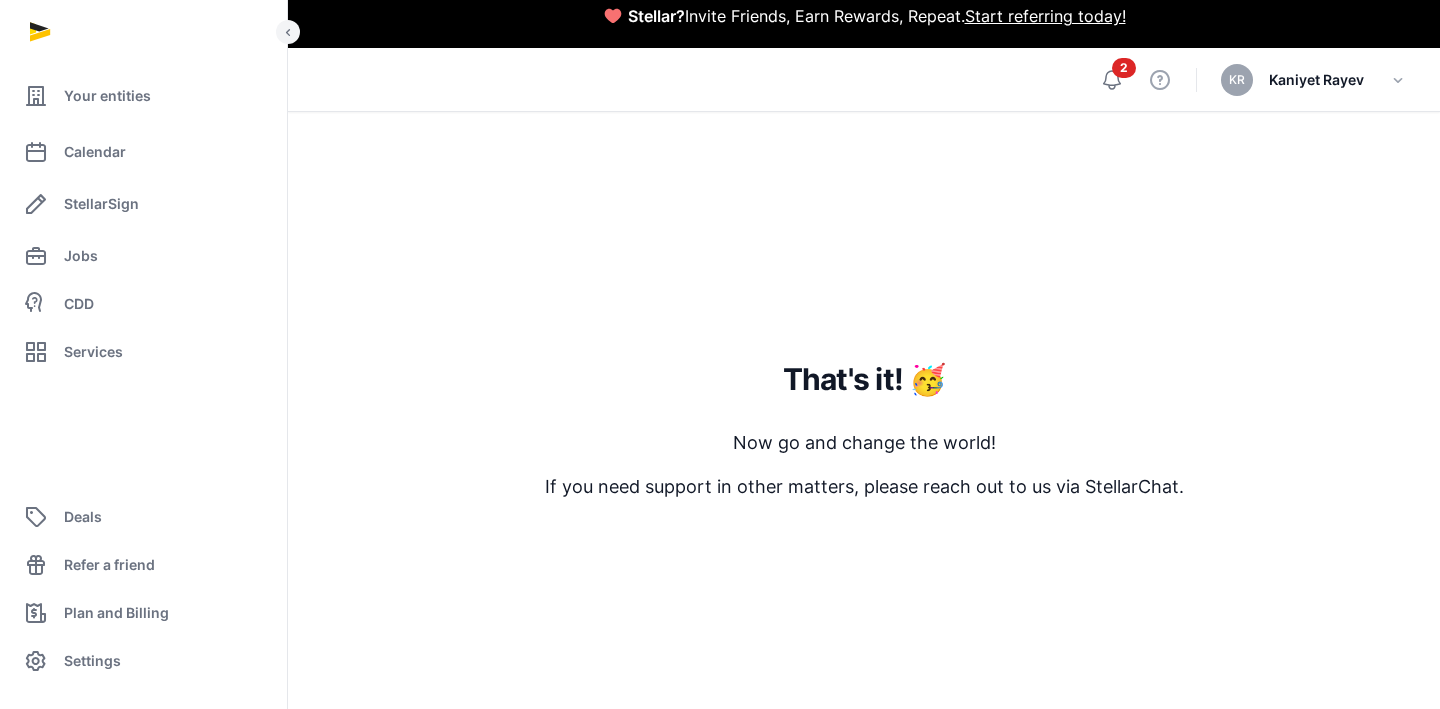 click 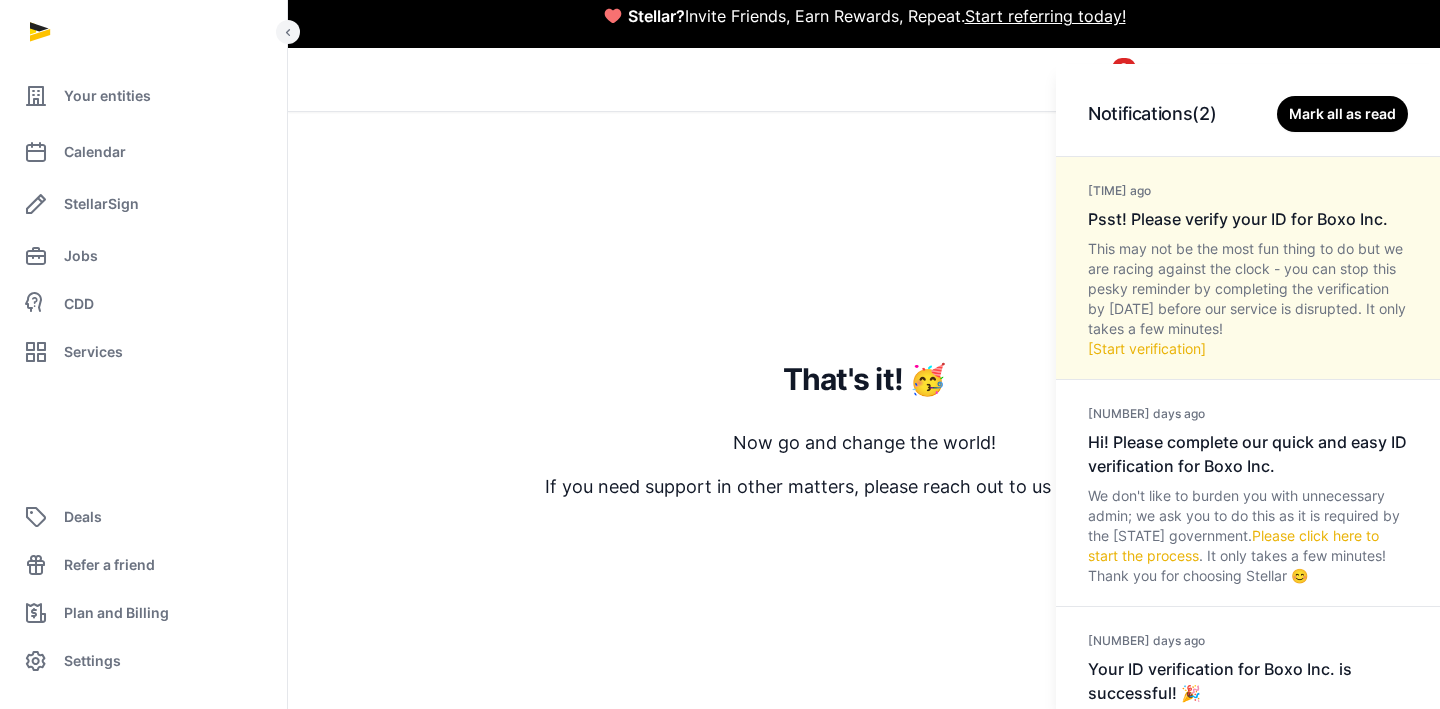 click on "1 day ago Psst! Please verify your ID for Boxo Inc. This may not be the most fun thing to do but we are racing against the clock - you can stop this pesky reminder by completing the verification by July 18, 2025 before our service is disrupted. It only takes a few minutes! [Start verification]" 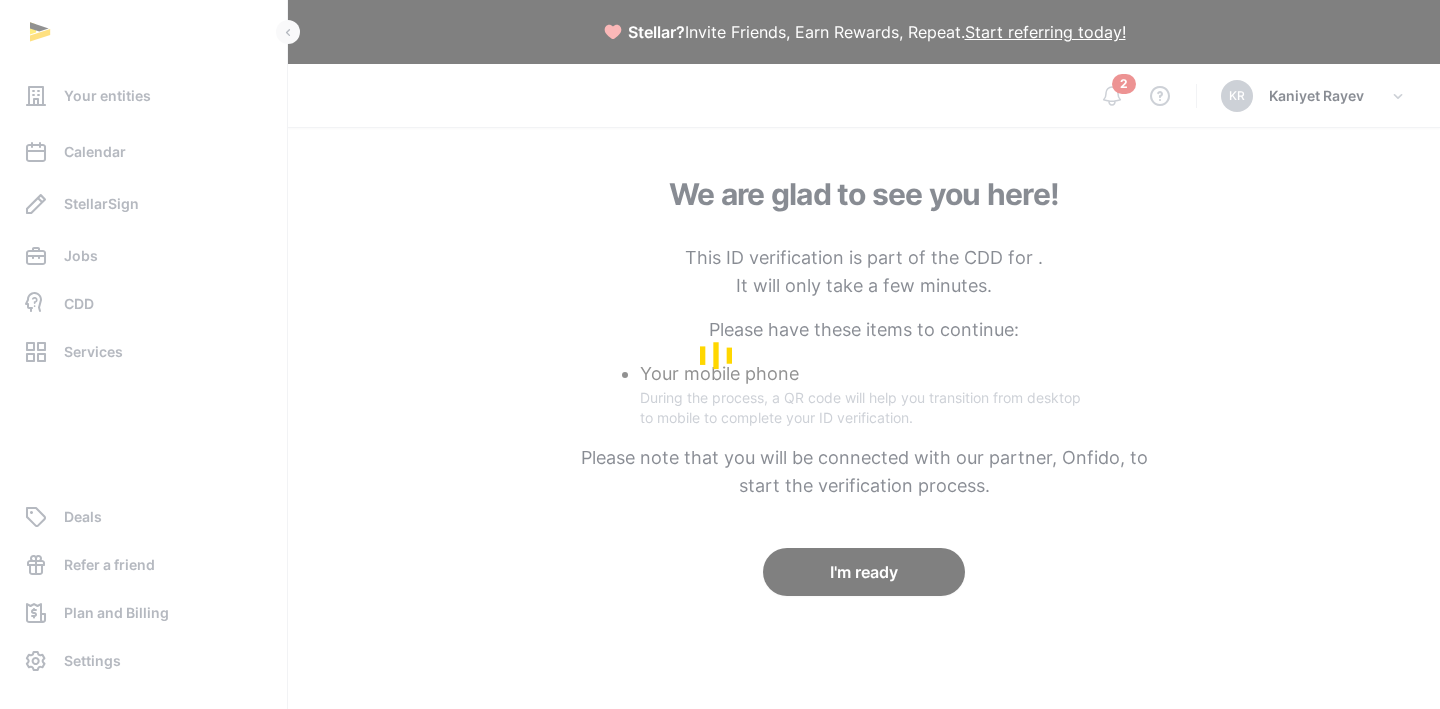 scroll, scrollTop: 0, scrollLeft: 0, axis: both 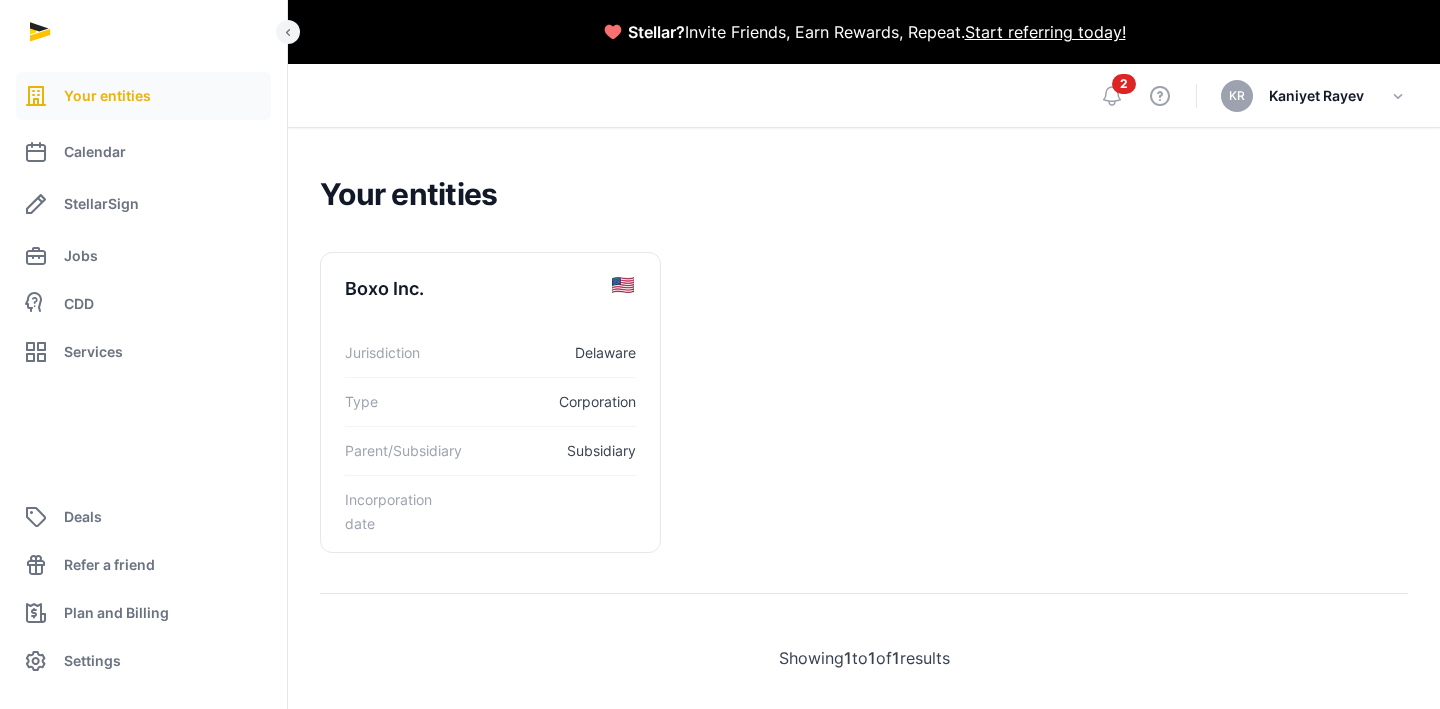 click on "2 View help KR Kaniyet Rayev" at bounding box center (1254, 95) 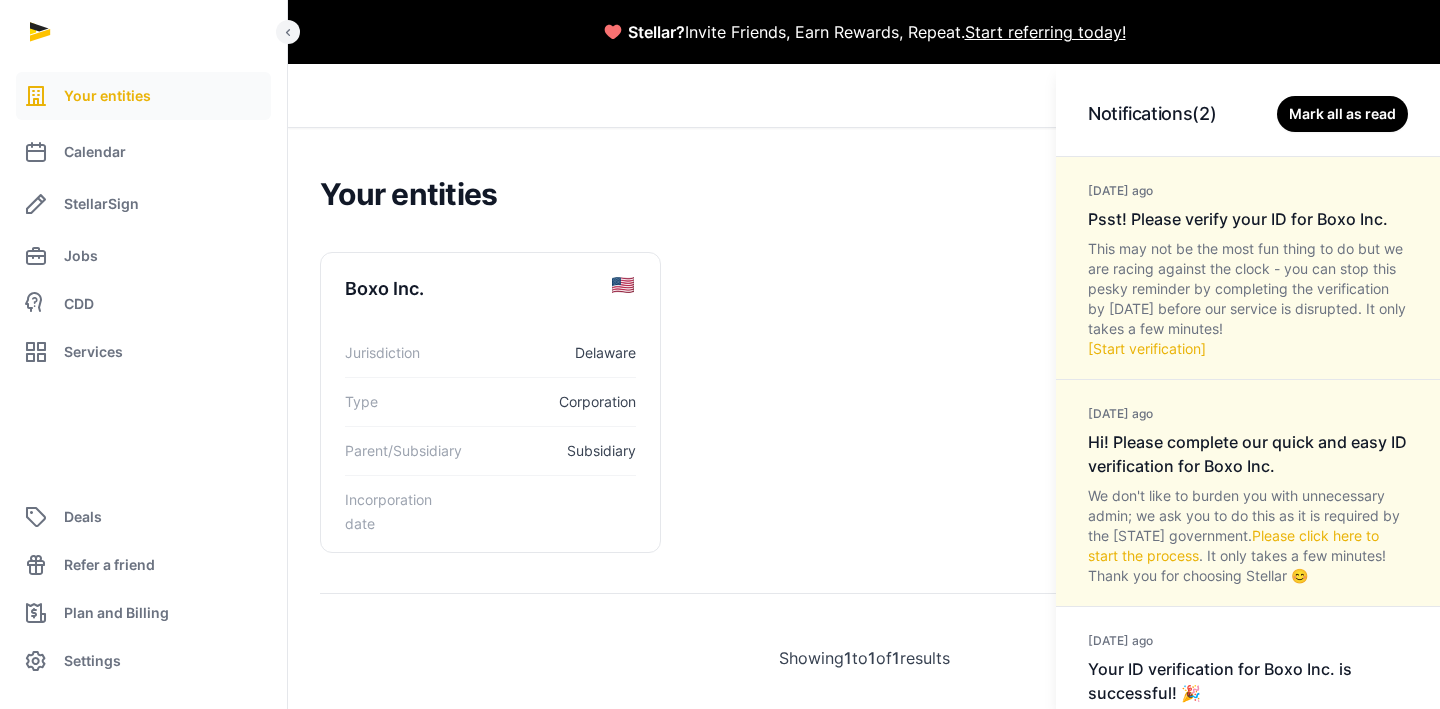click on "Hi! Please complete our quick and easy ID verification for  Boxo Inc." at bounding box center [1247, 454] 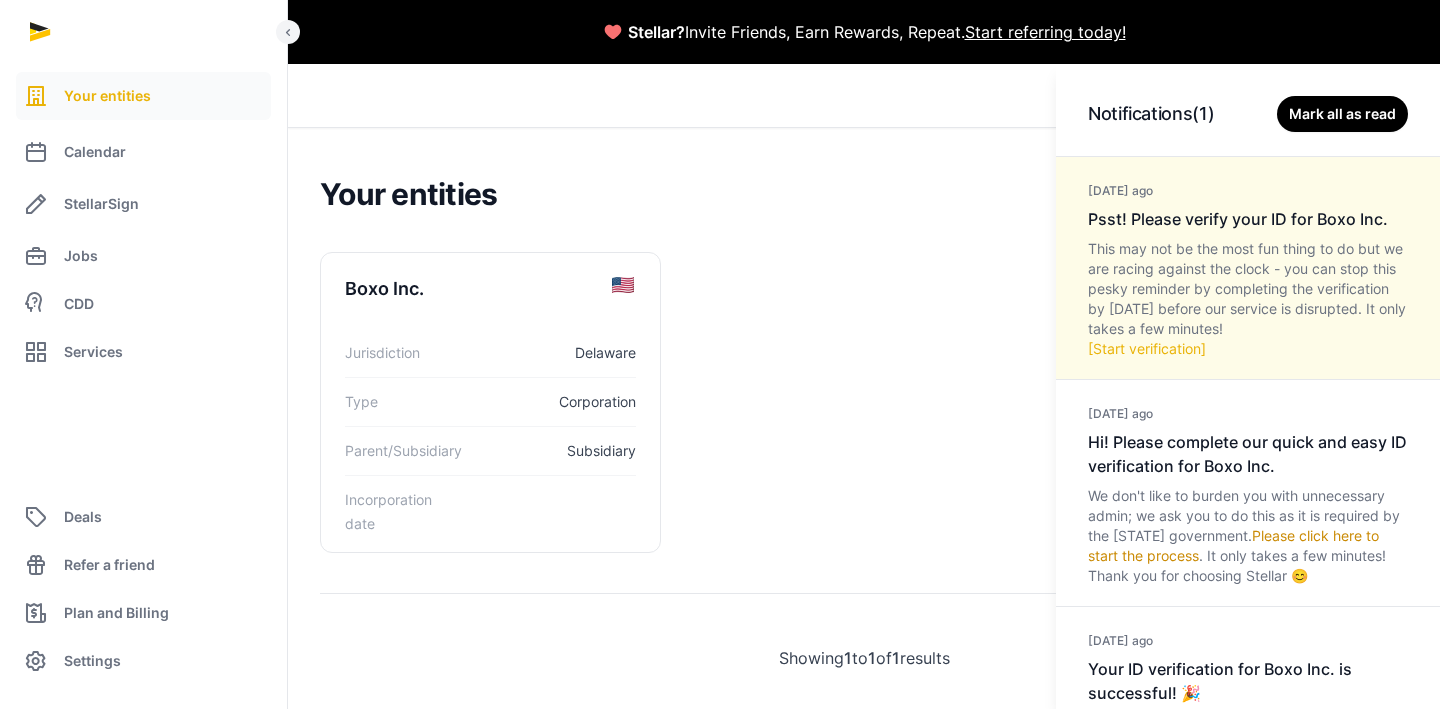 click on "Please click here to start the process" at bounding box center [1233, 545] 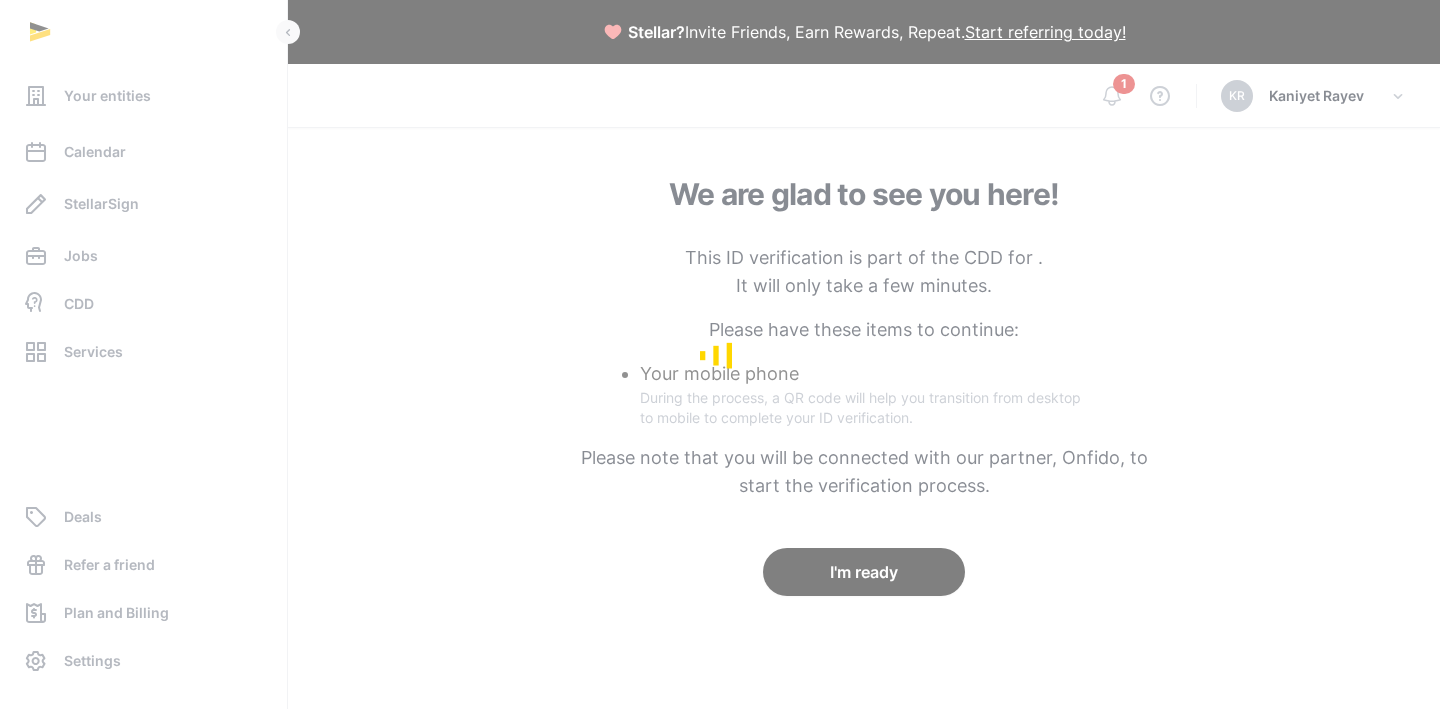 scroll, scrollTop: 0, scrollLeft: 0, axis: both 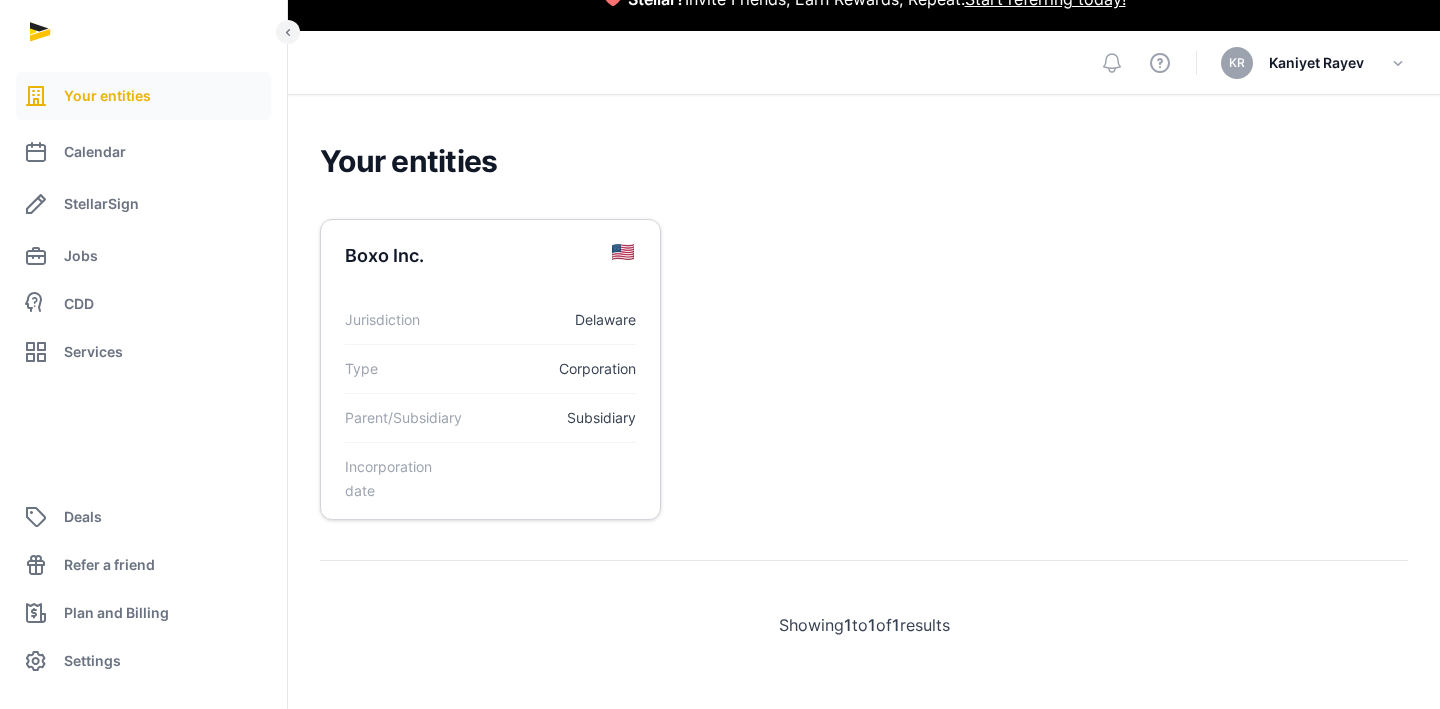 click on "Delaware" at bounding box center [553, 320] 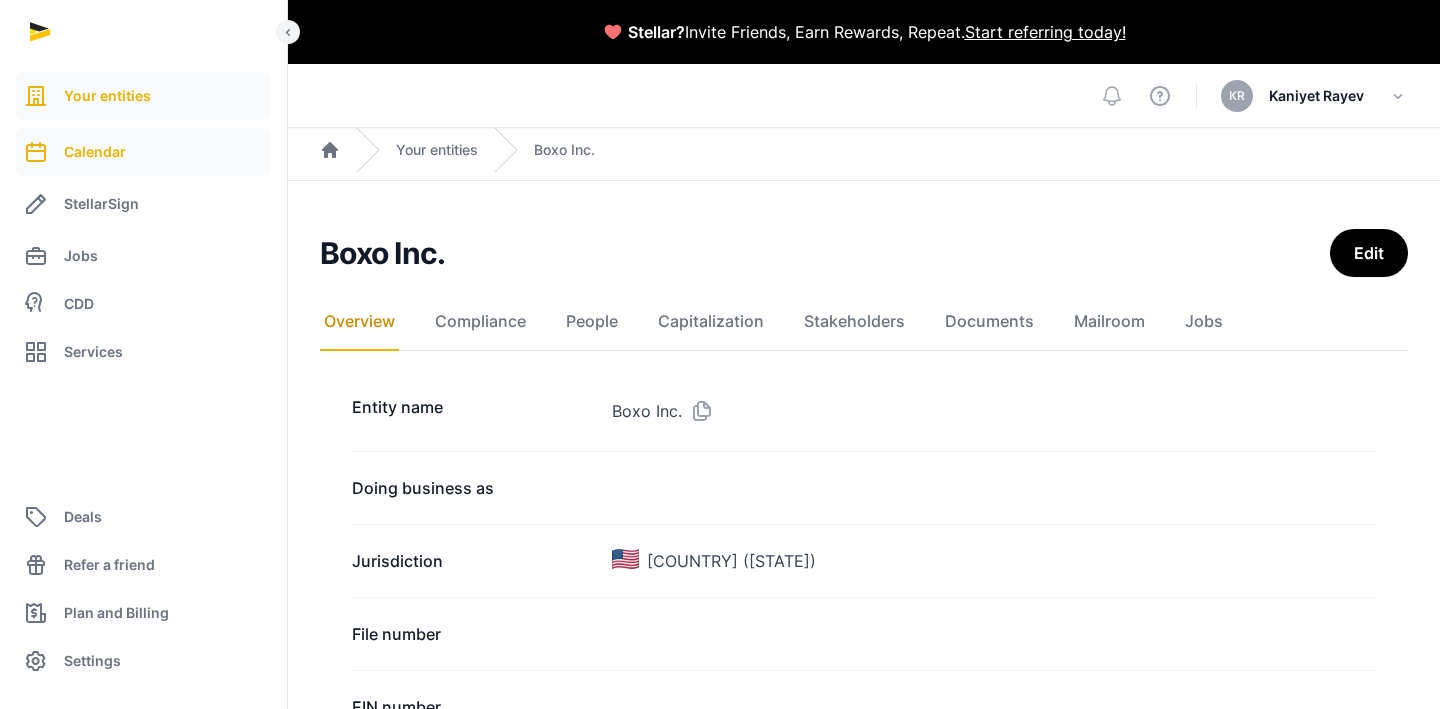 click on "Calendar" at bounding box center [143, 152] 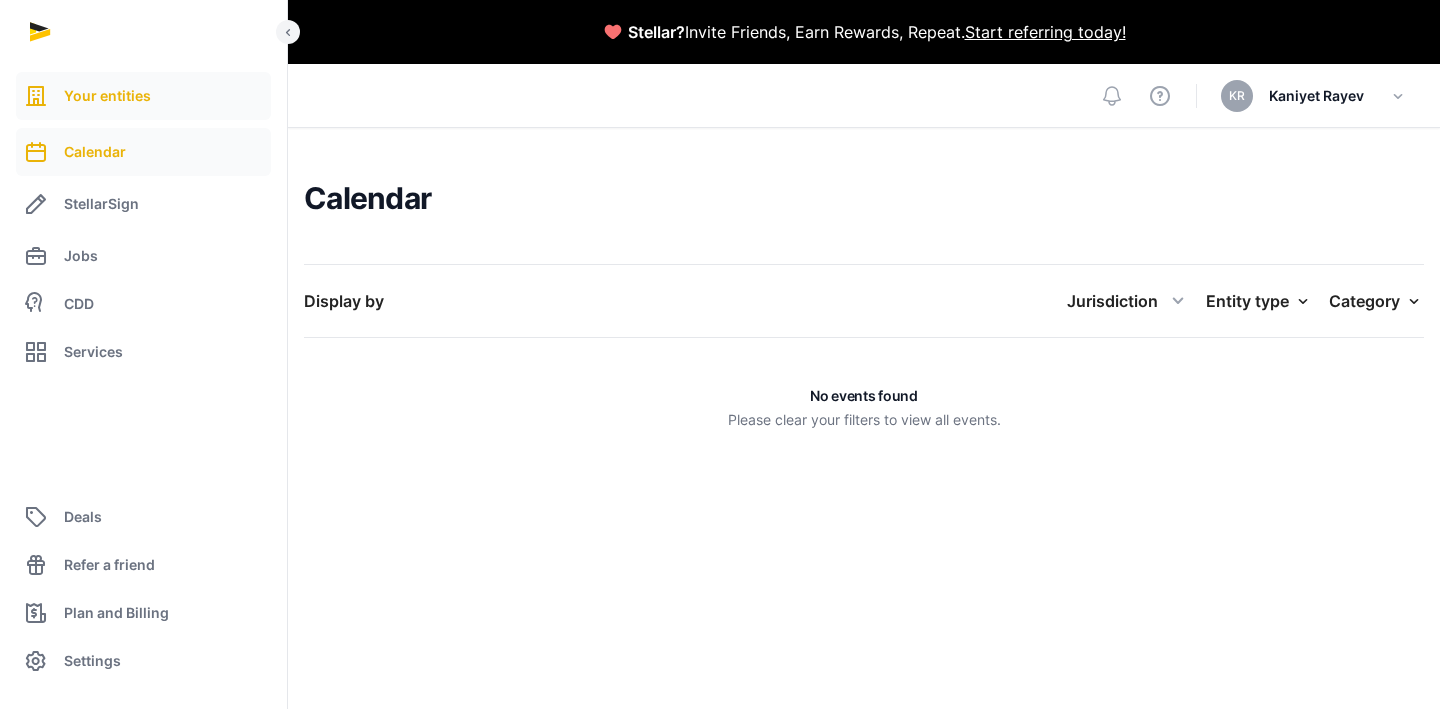 click on "Your entities" at bounding box center (107, 96) 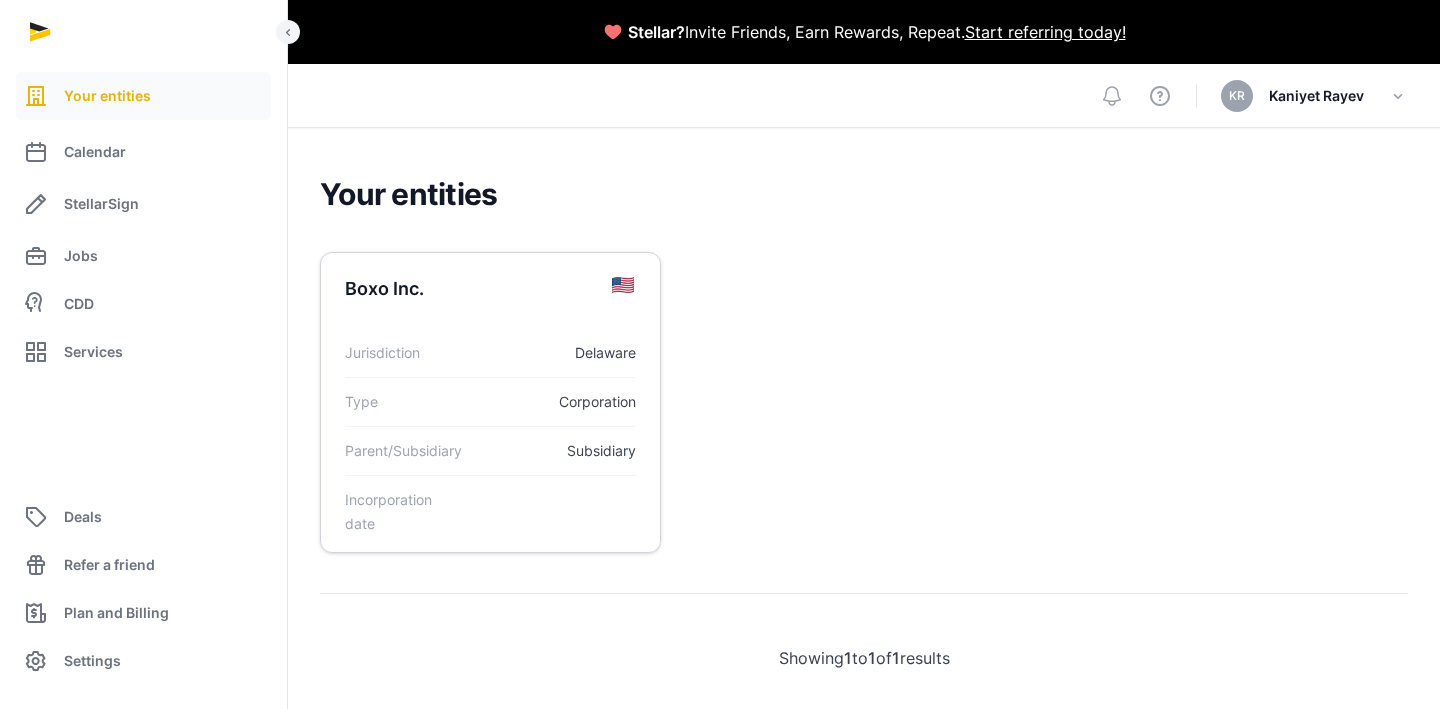 click on "Delaware" at bounding box center [553, 353] 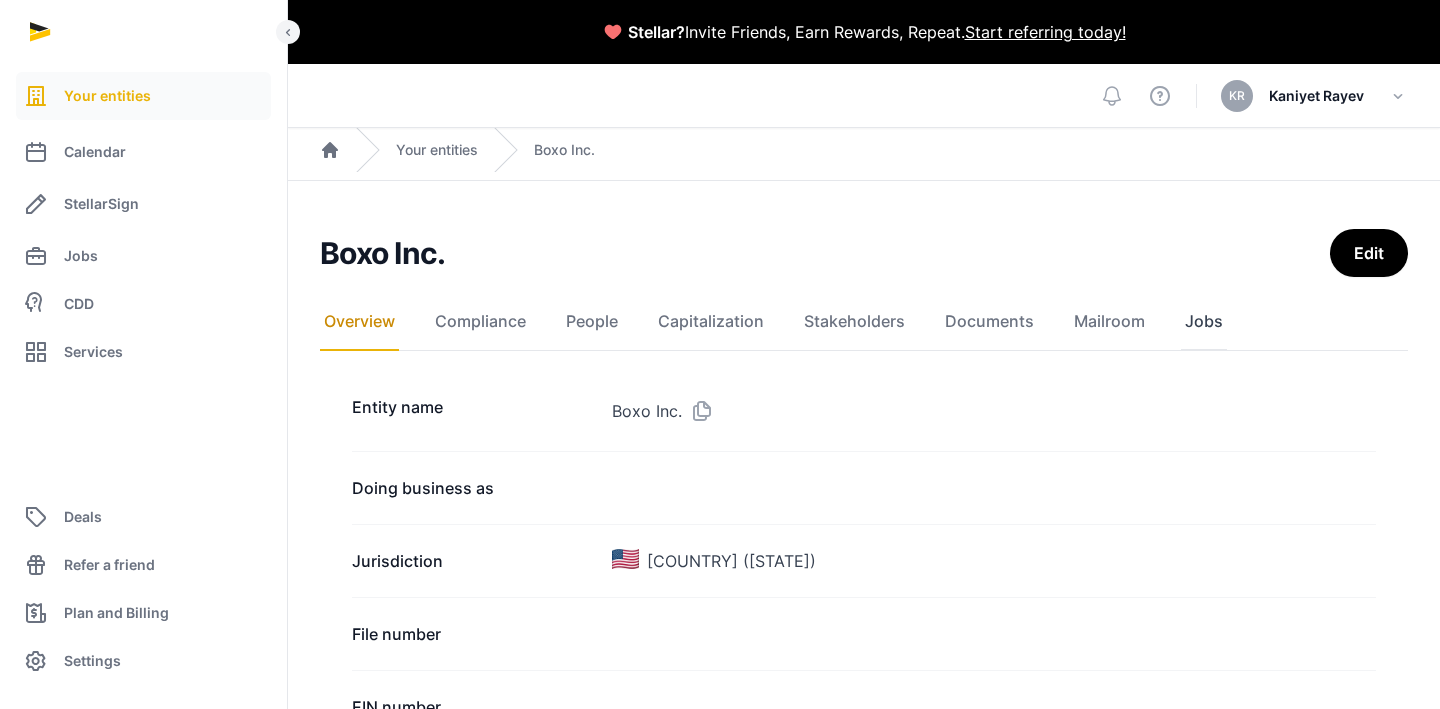 click on "Jobs" 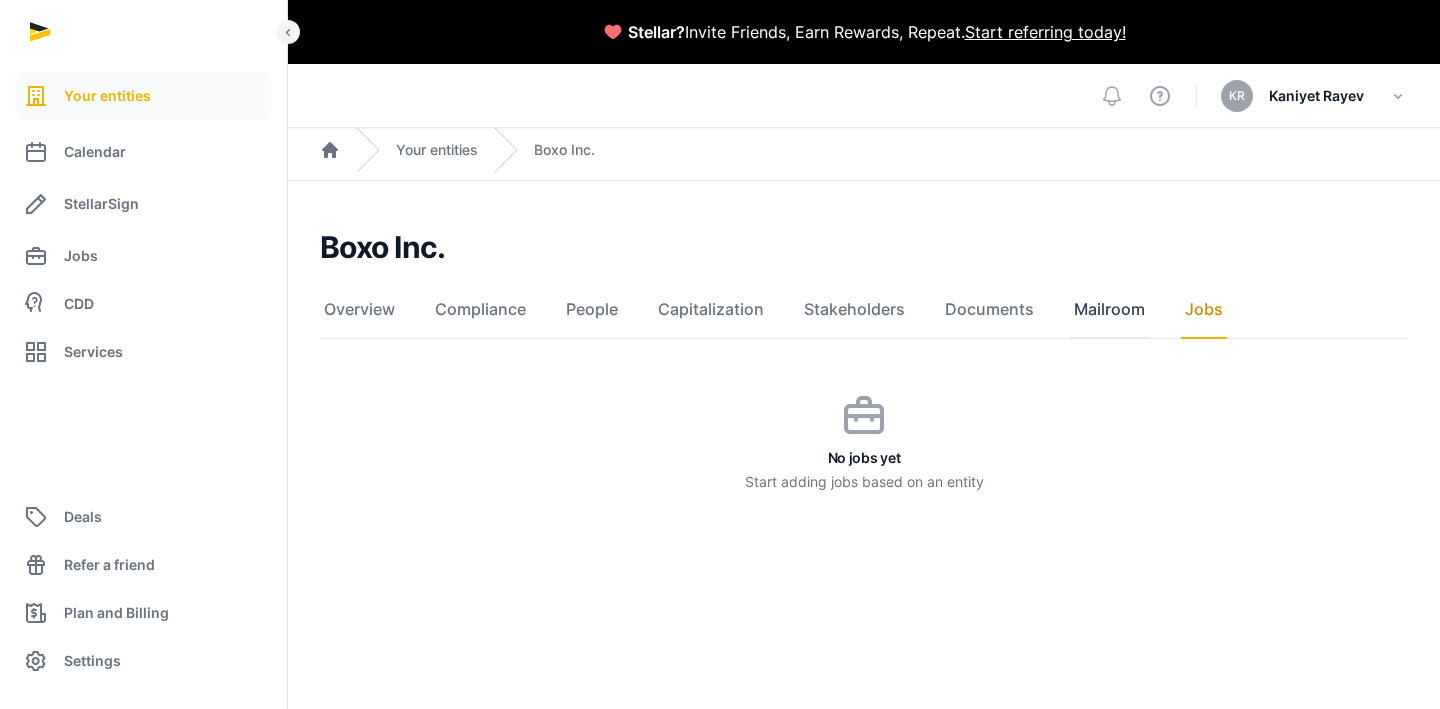 click on "Mailroom" 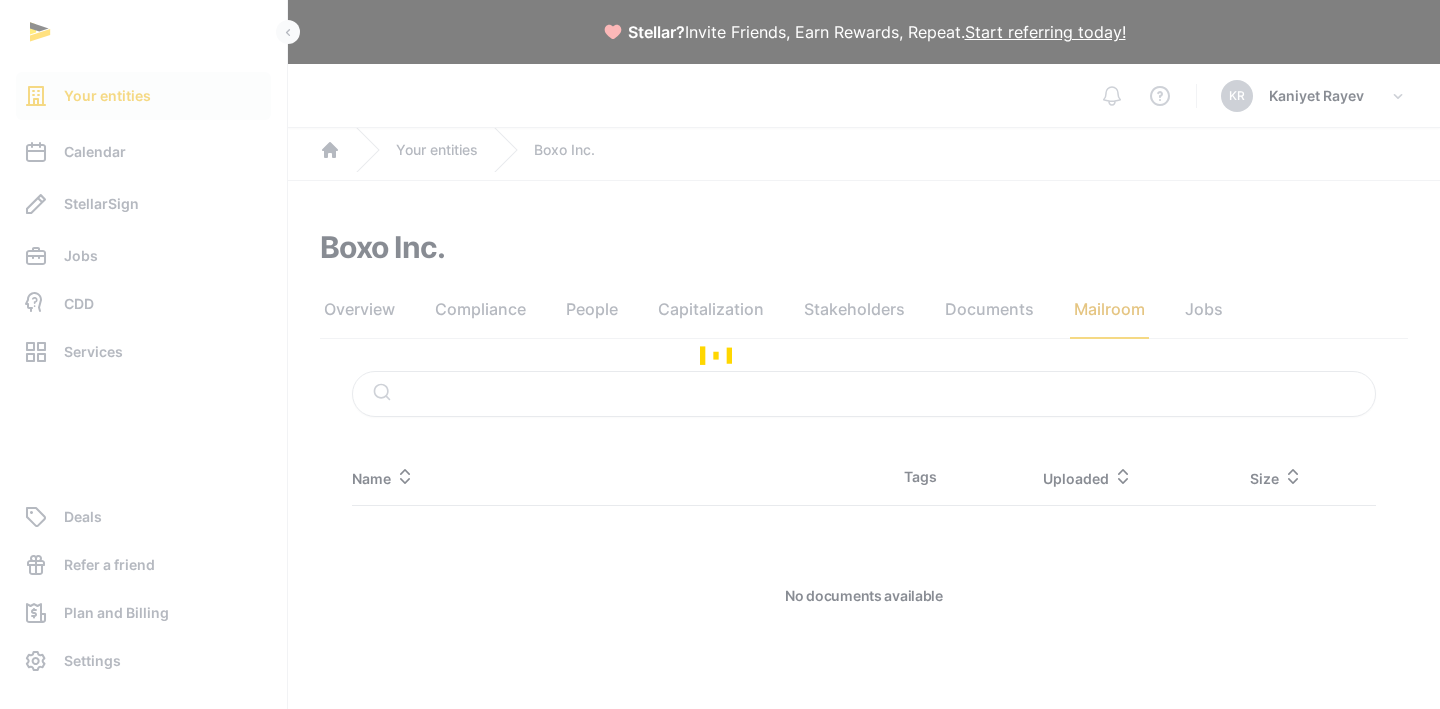 click on "Boxo Inc. Mailroom Overview Compliance People Capitalization Stakeholders Documents Mailroom Jobs Overview  Compliance  People  Capitalization  Stakeholders  Documents  Mailroom  Jobs   Mailroom
Name  Tags  Uploaded   Size  No documents available" at bounding box center [864, 457] 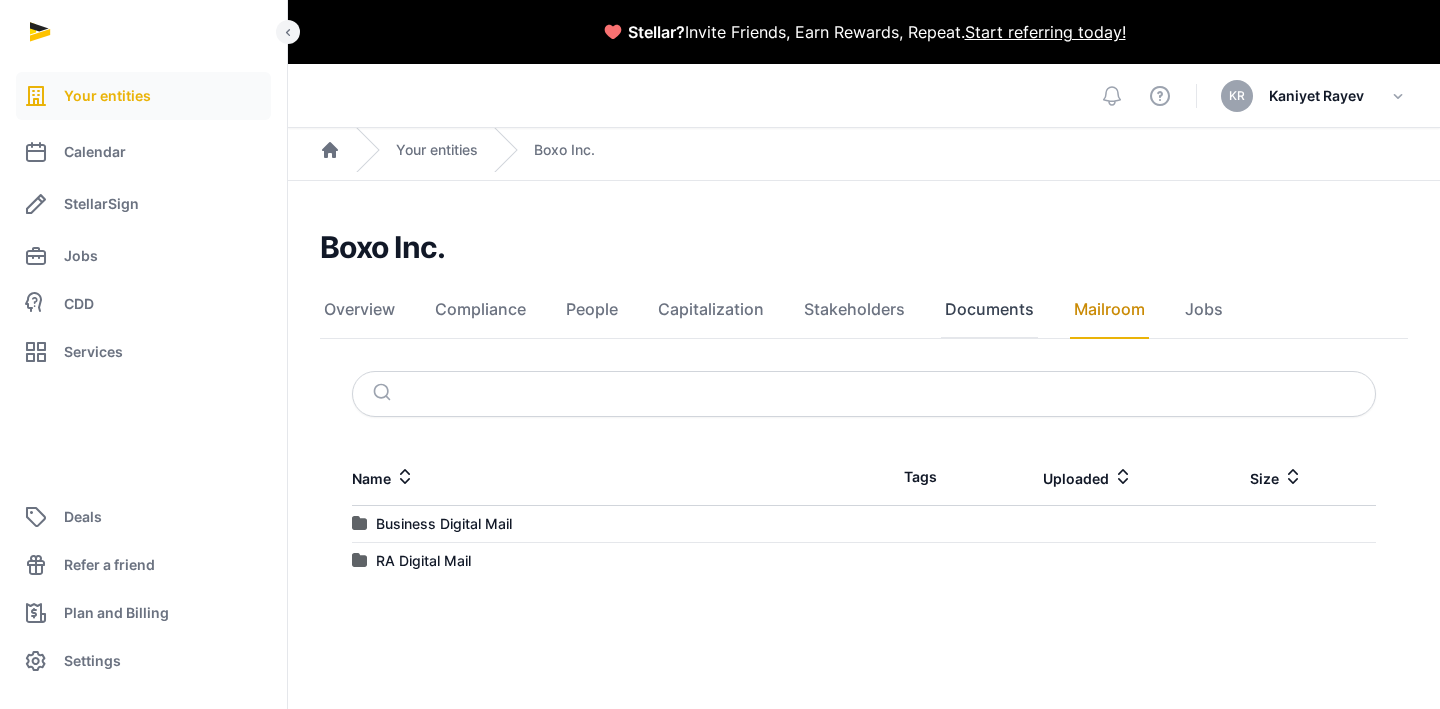 click on "Documents" 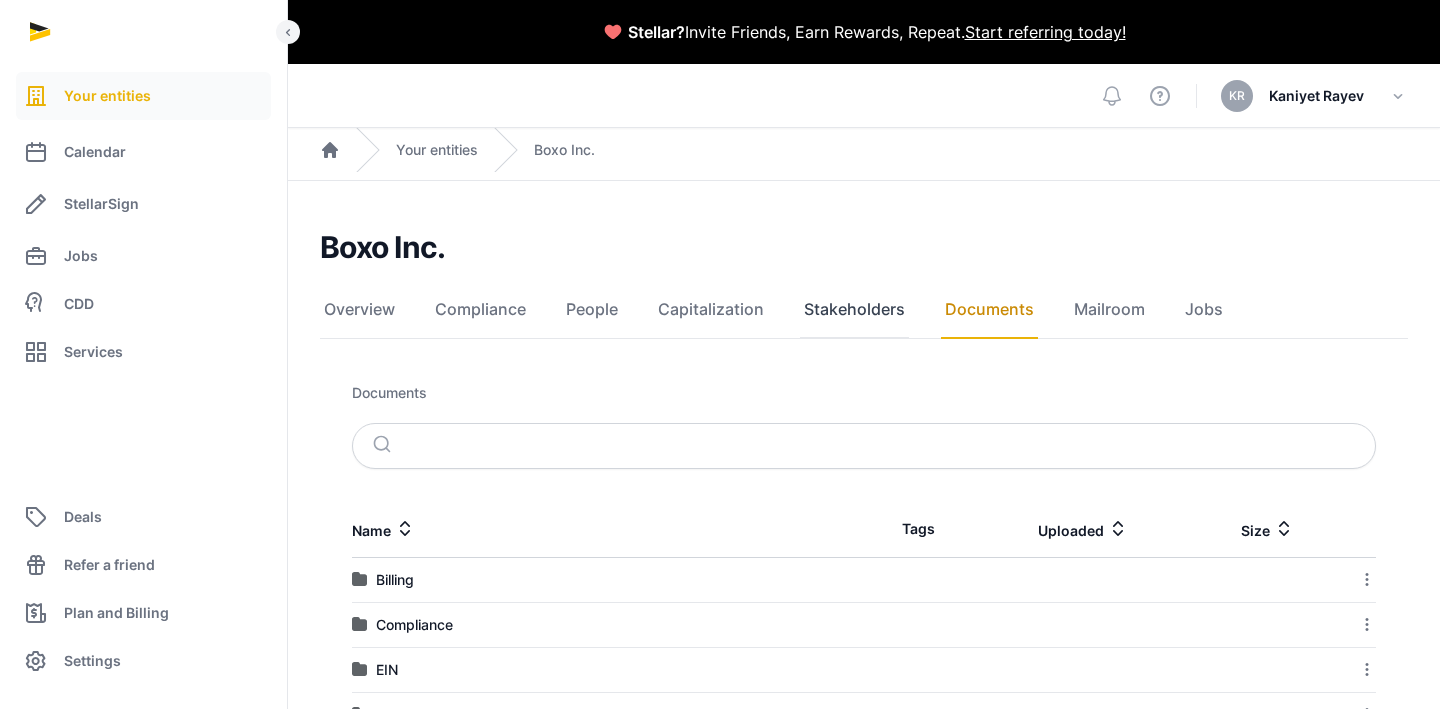 click on "Stakeholders" 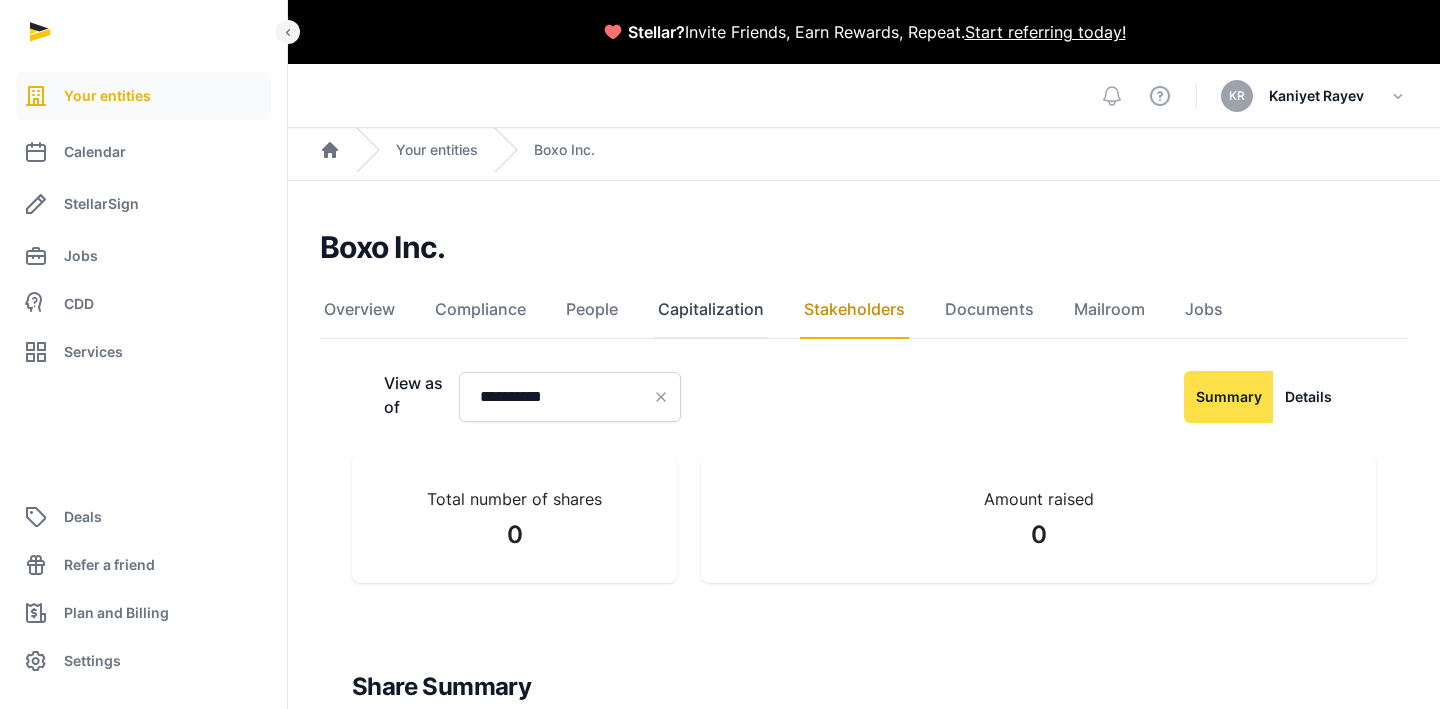 click on "Capitalization" 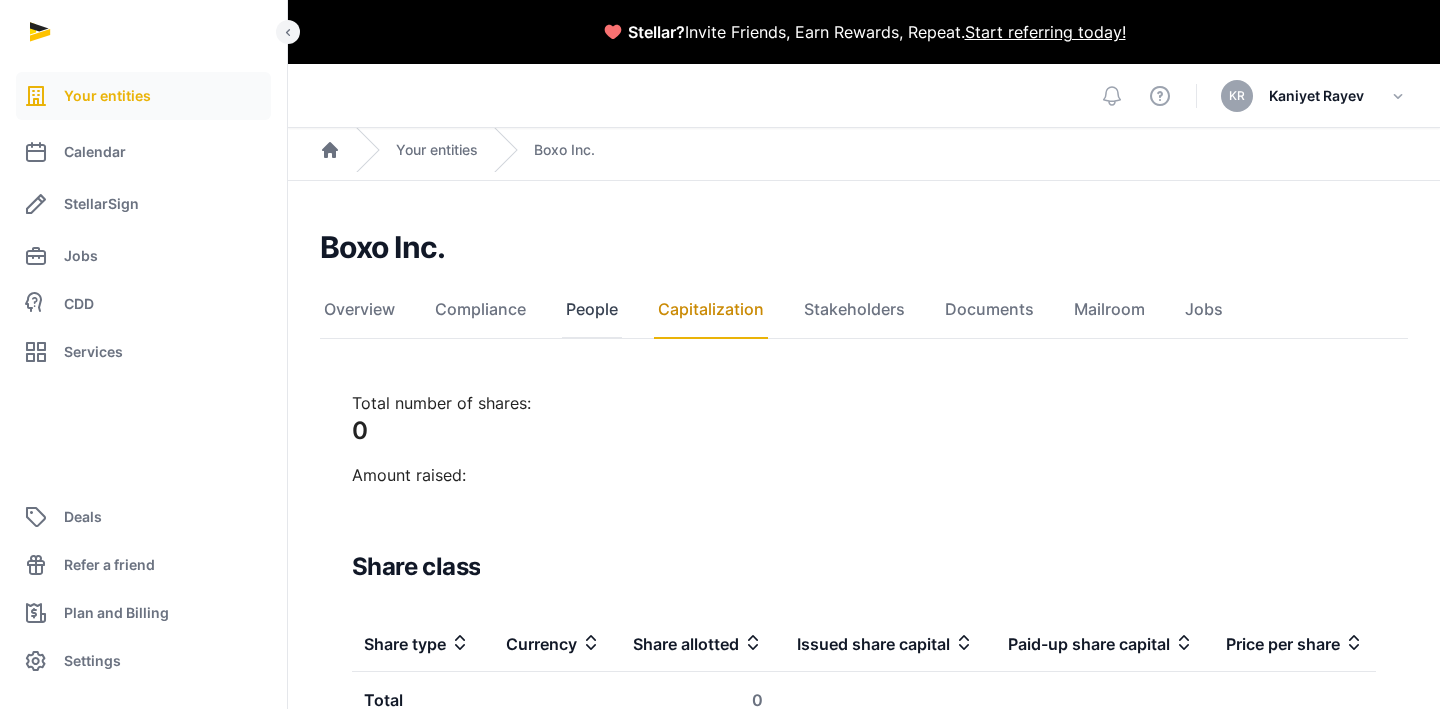 click on "People" 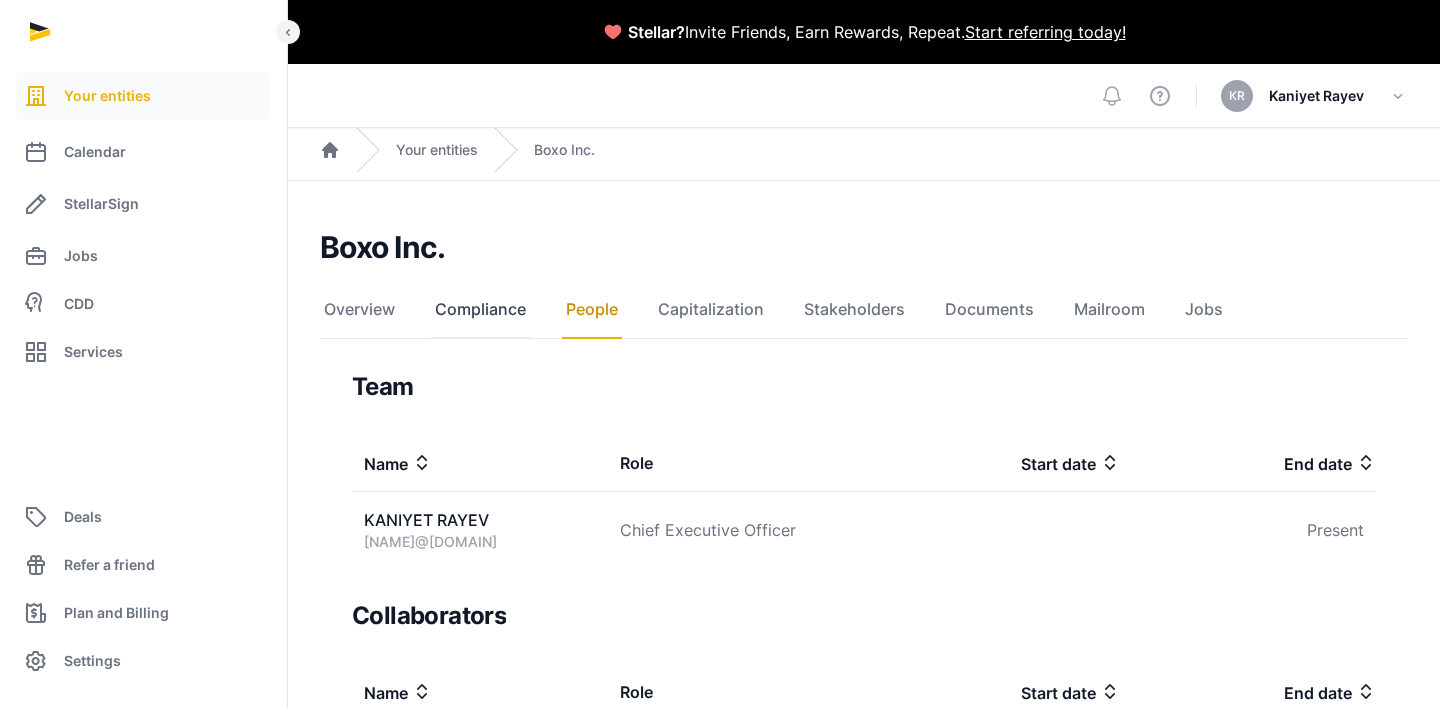 click on "Compliance" 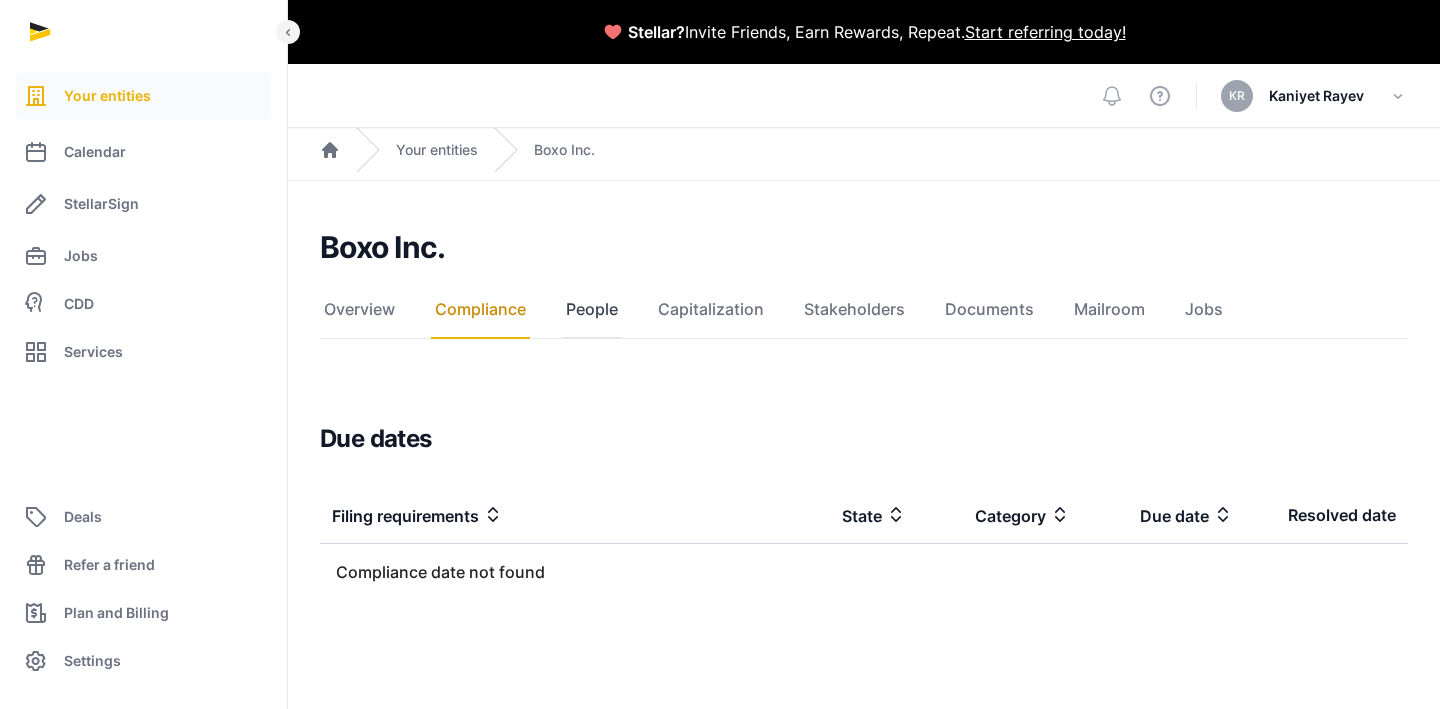 click on "People" 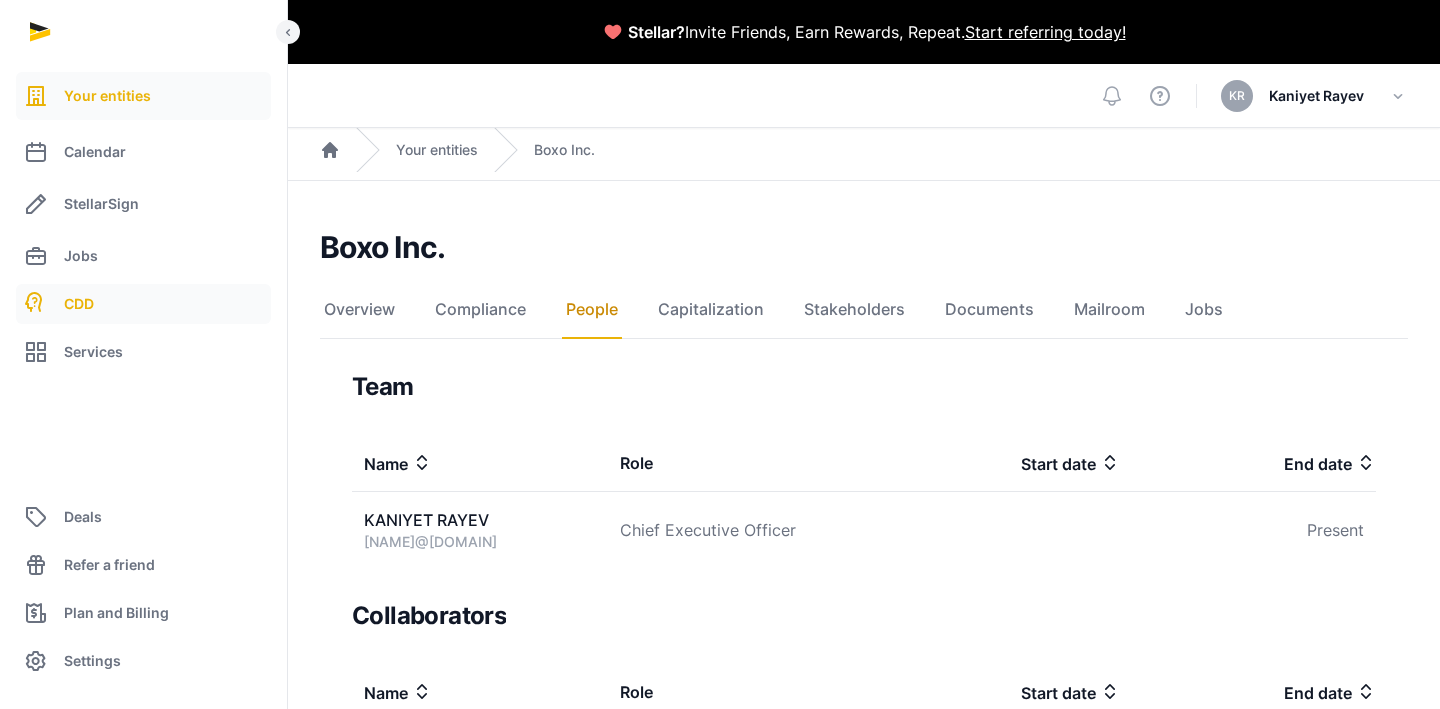 scroll, scrollTop: 0, scrollLeft: 0, axis: both 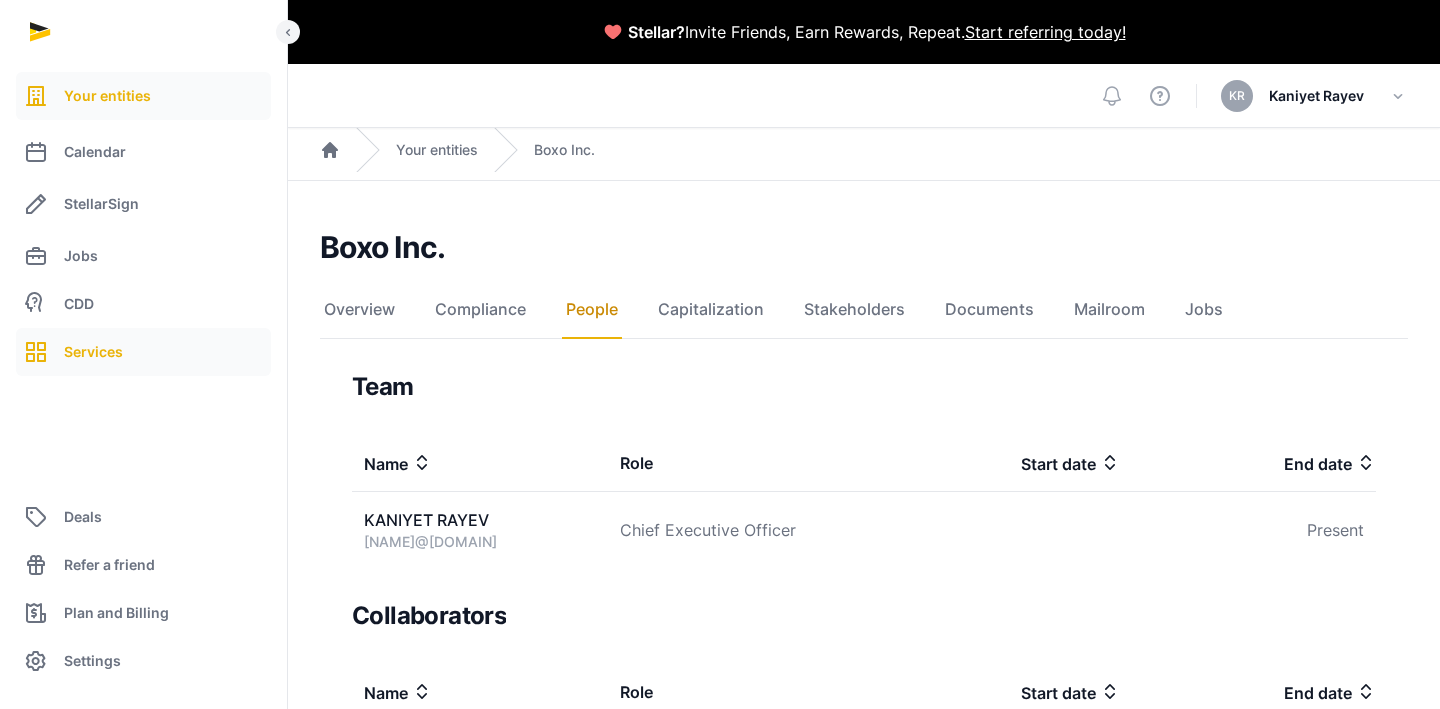 click on "Services" at bounding box center (143, 352) 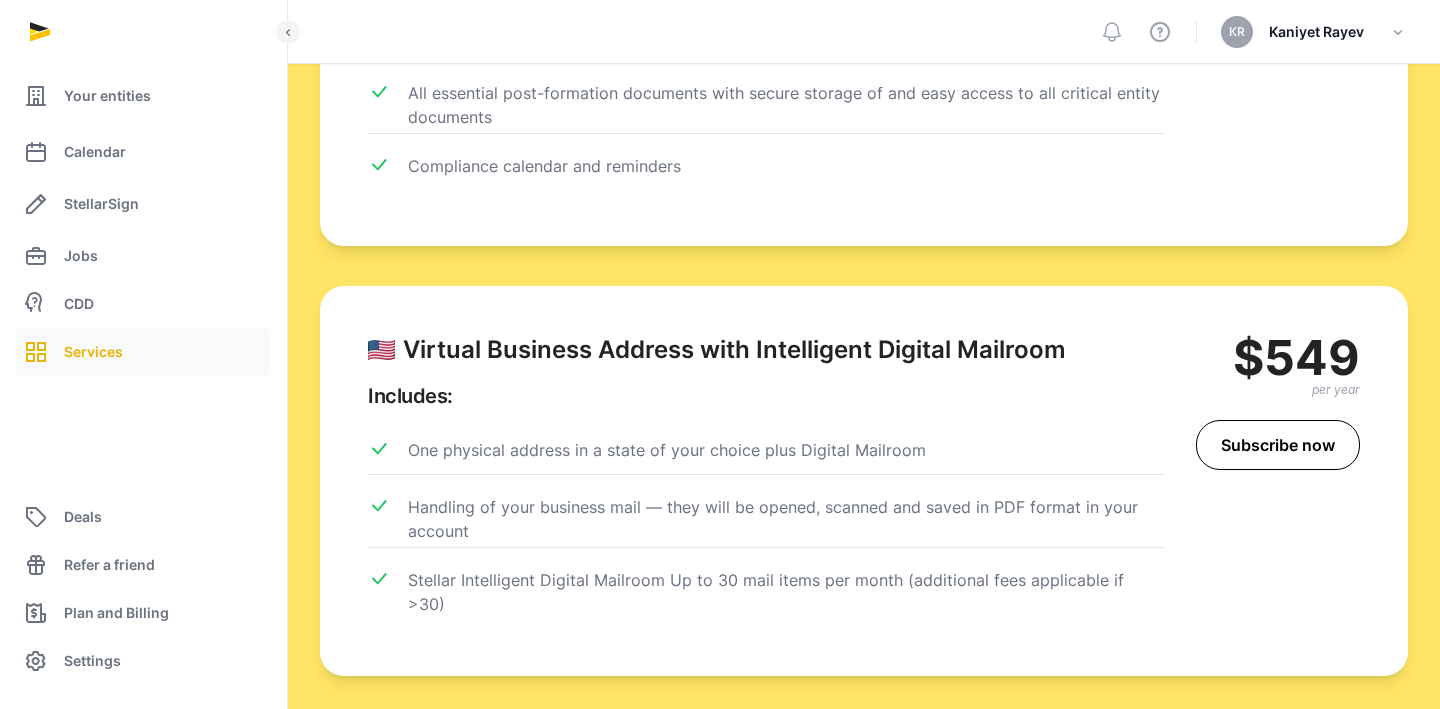 scroll, scrollTop: 3145, scrollLeft: 0, axis: vertical 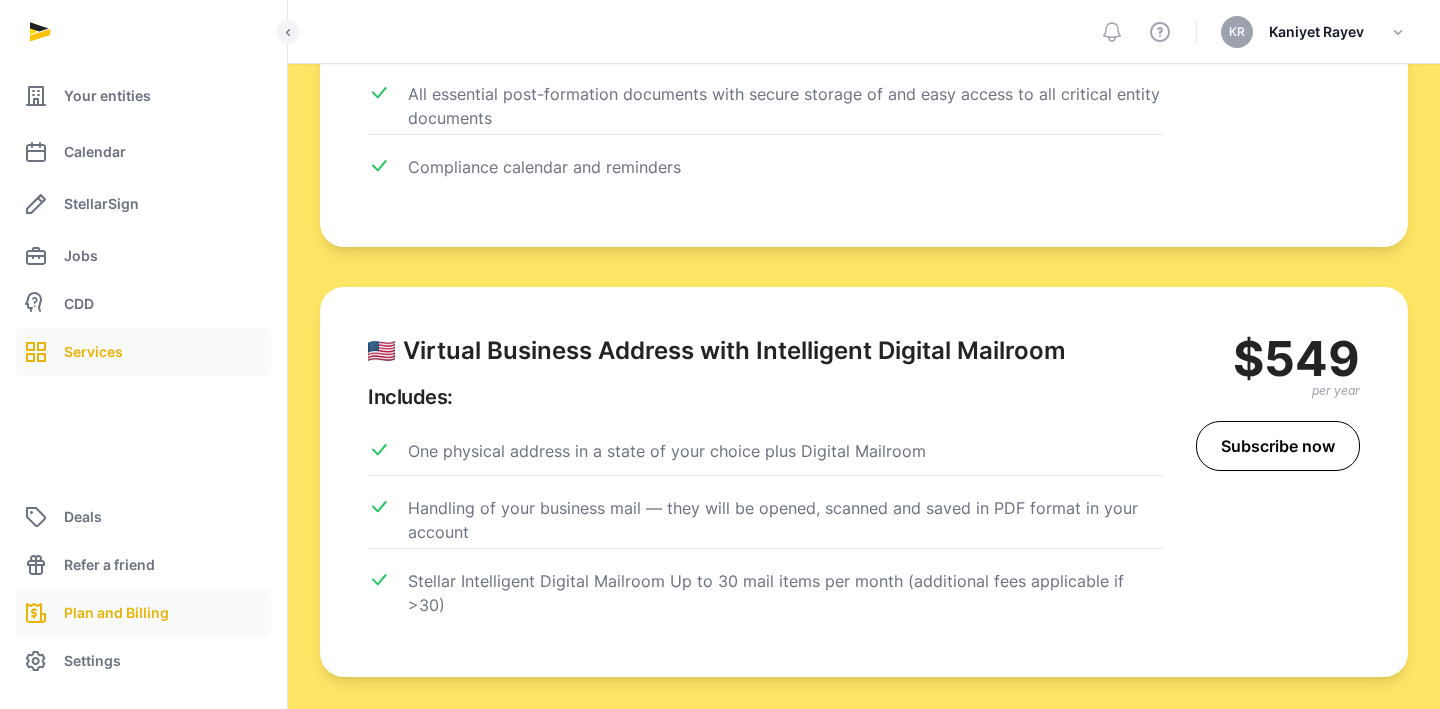 click on "Plan and Billing" at bounding box center [143, 613] 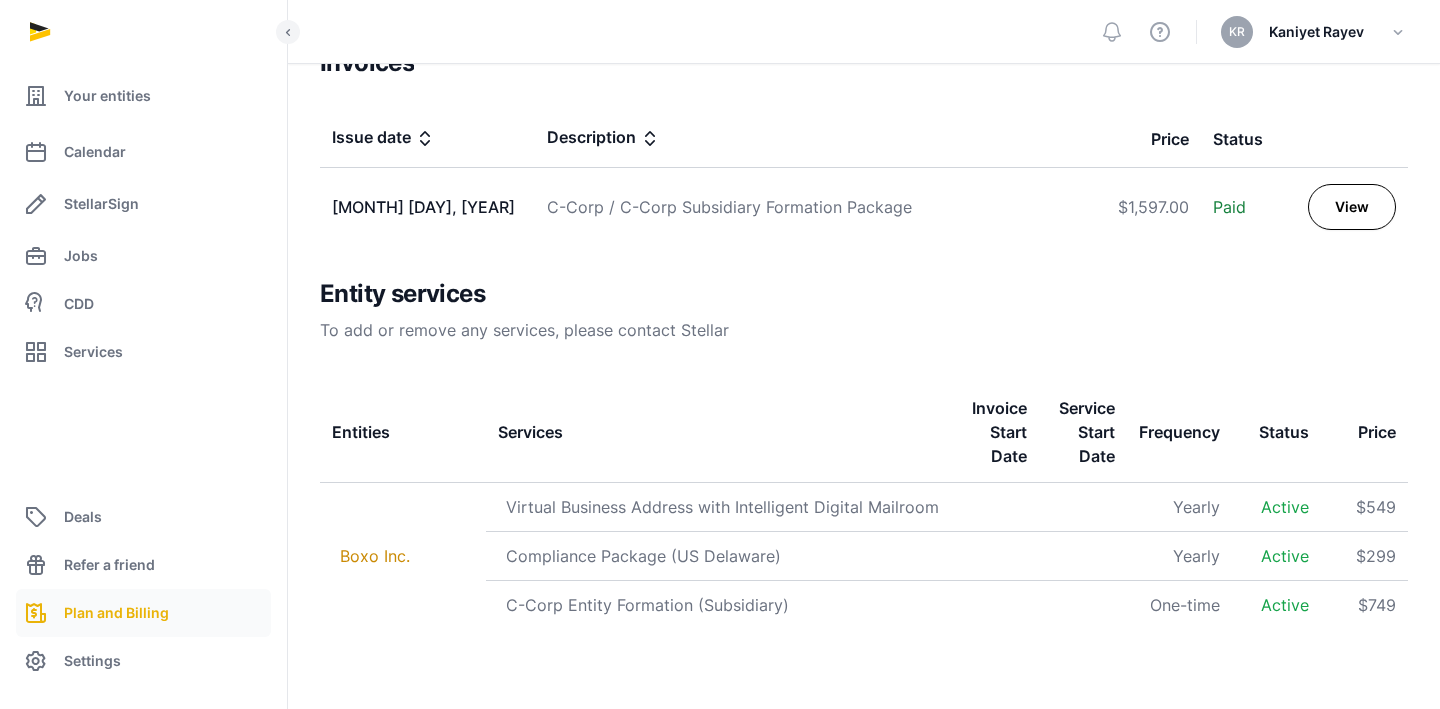 scroll, scrollTop: 698, scrollLeft: 0, axis: vertical 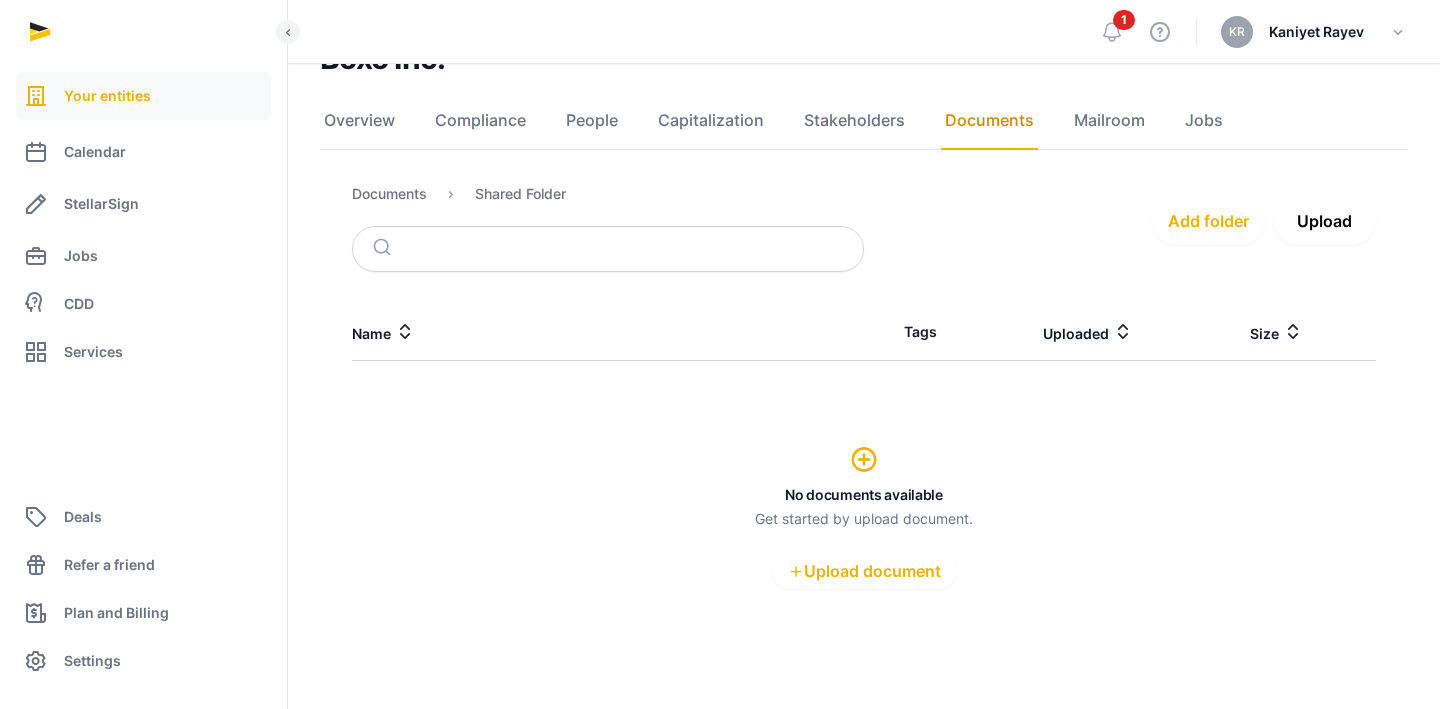 click on "Upload" at bounding box center (1324, 221) 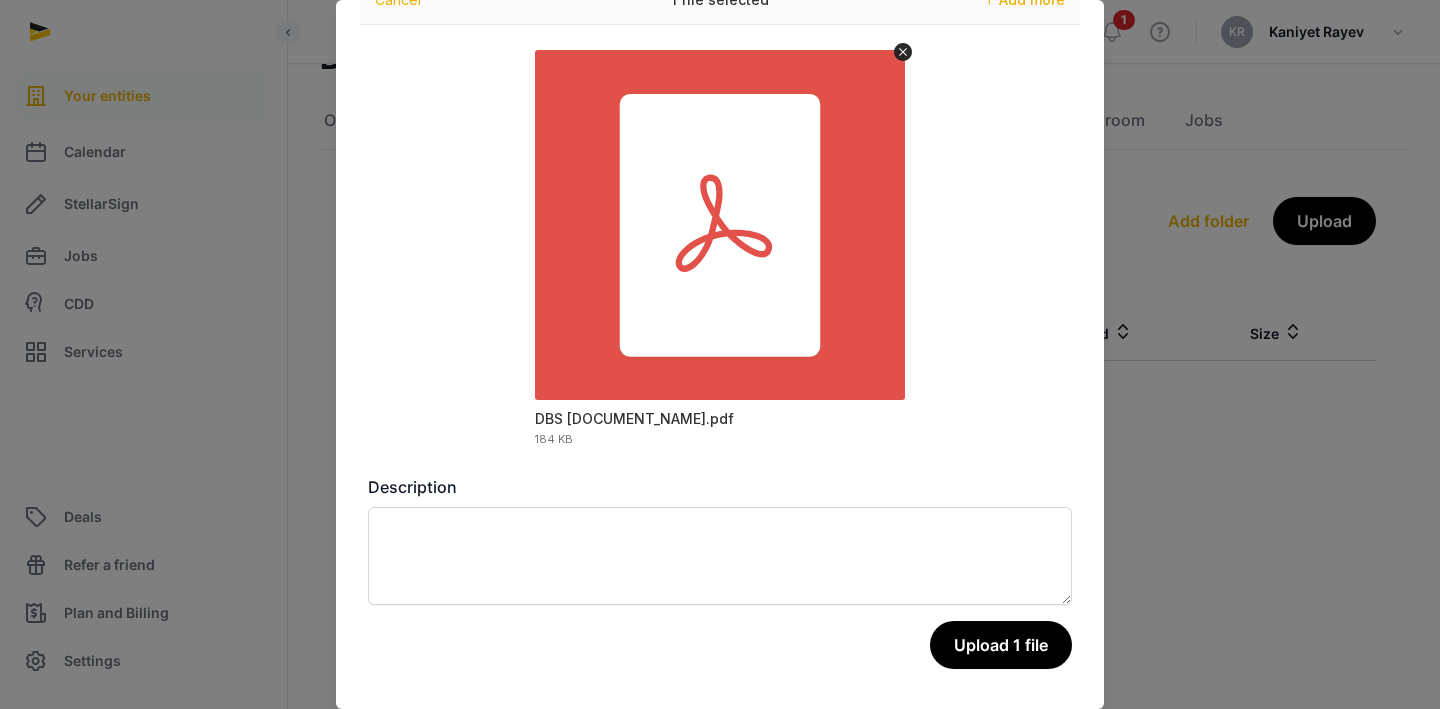 scroll, scrollTop: 89, scrollLeft: 0, axis: vertical 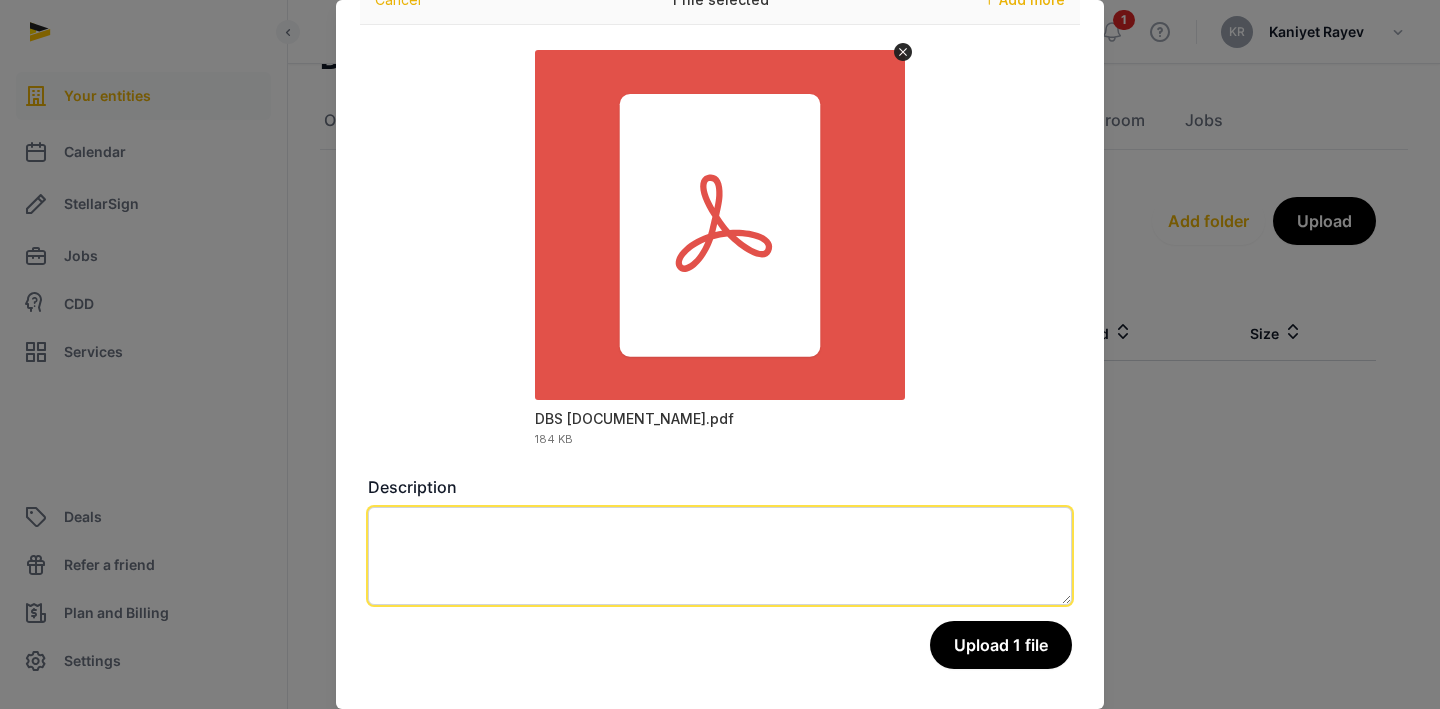 click 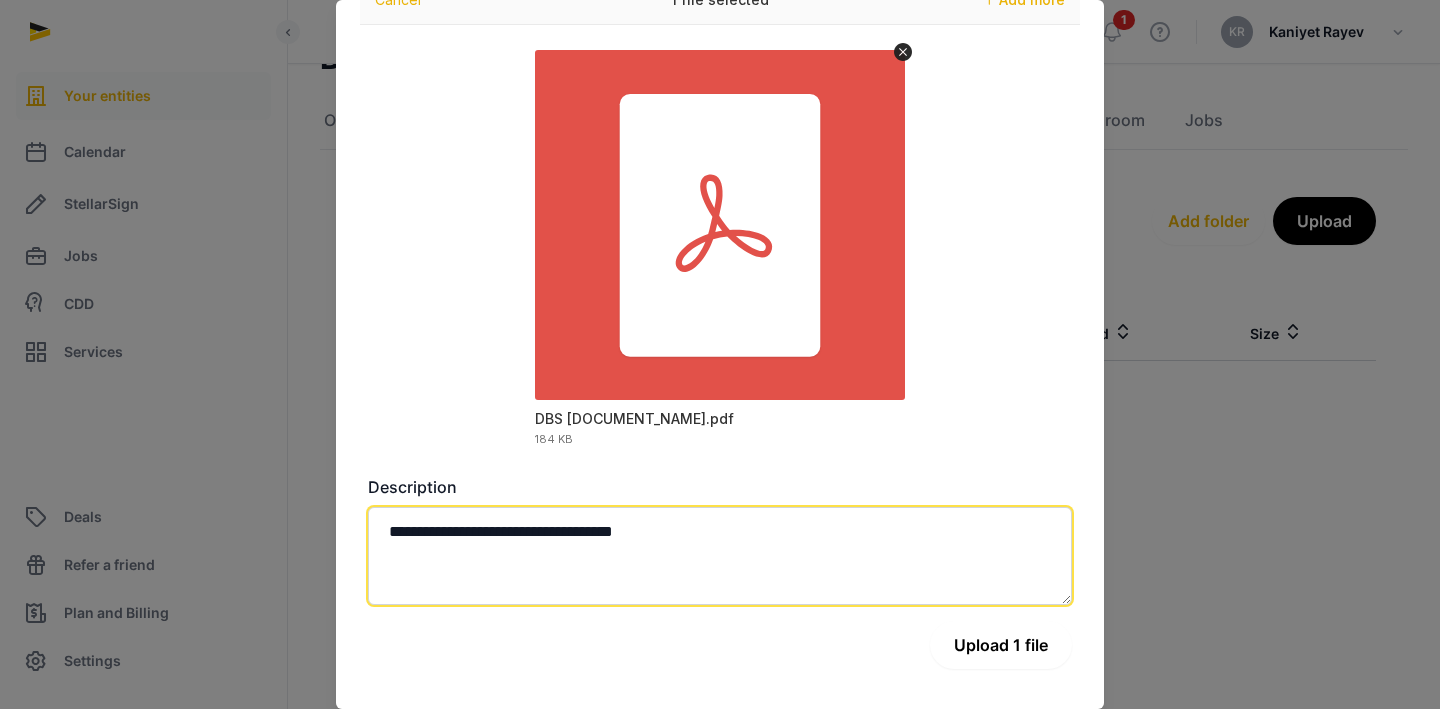 type on "**********" 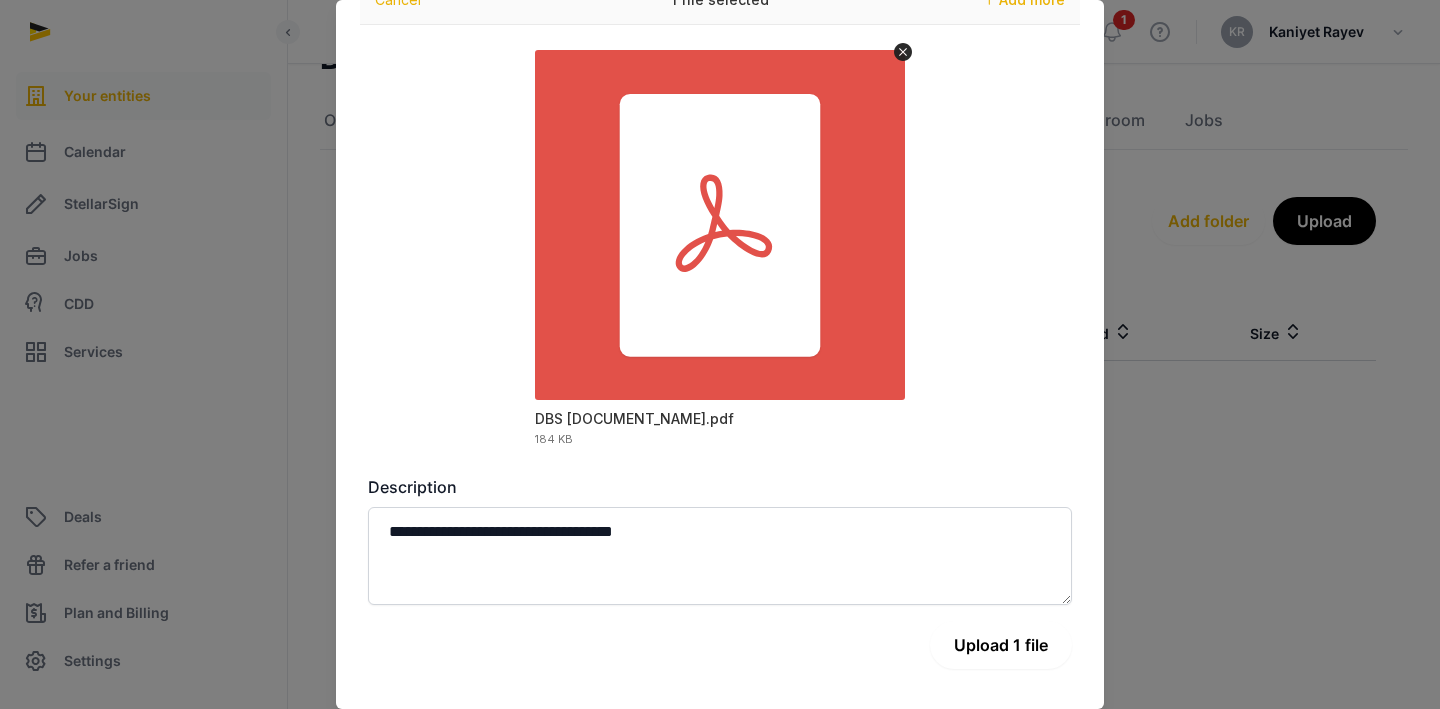 click on "Upload 1 file" at bounding box center [1001, 645] 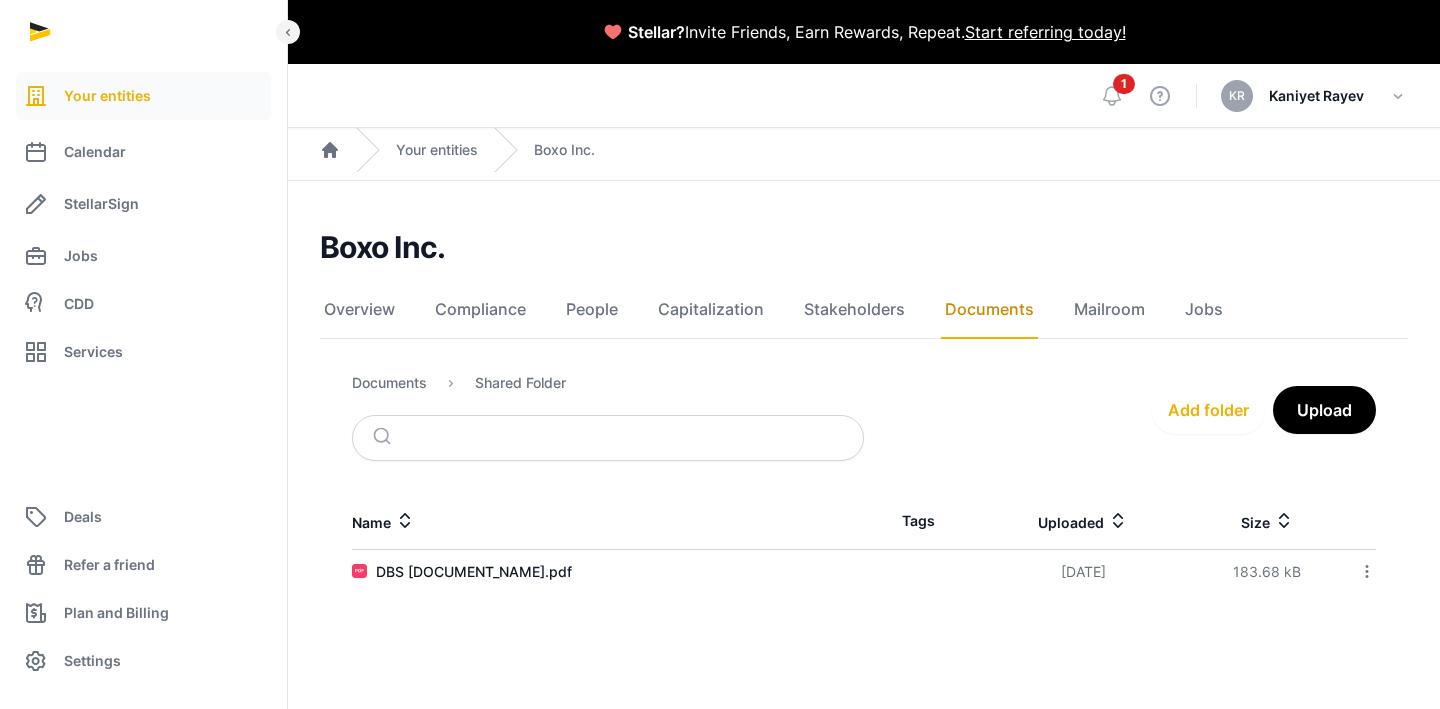 scroll, scrollTop: 0, scrollLeft: 0, axis: both 